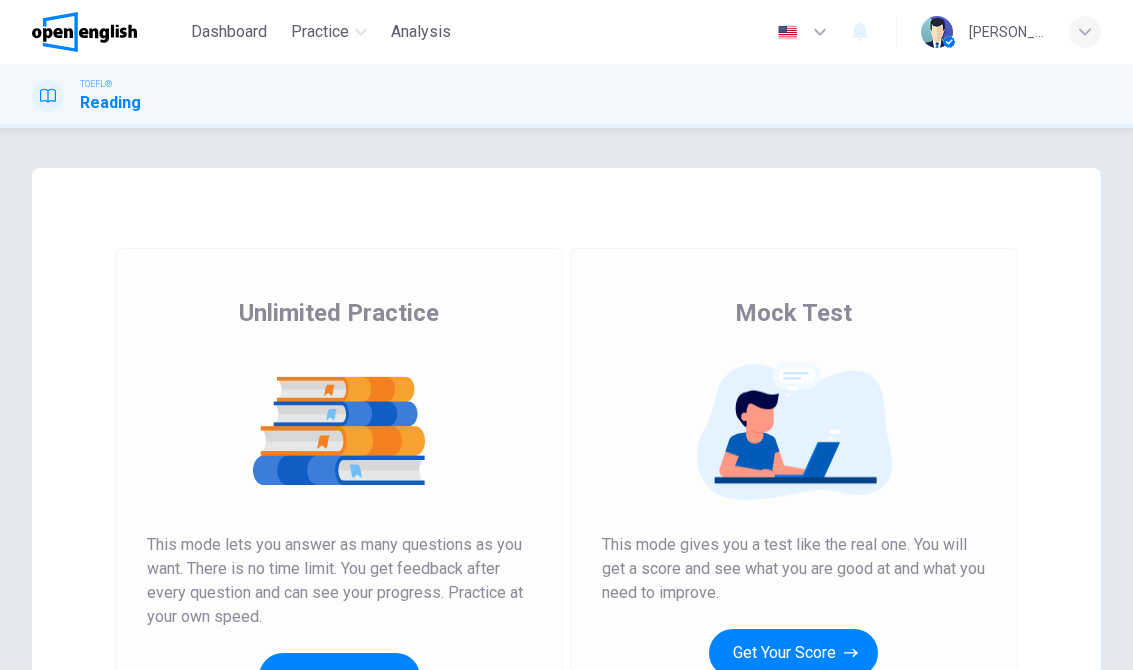 scroll, scrollTop: 0, scrollLeft: 0, axis: both 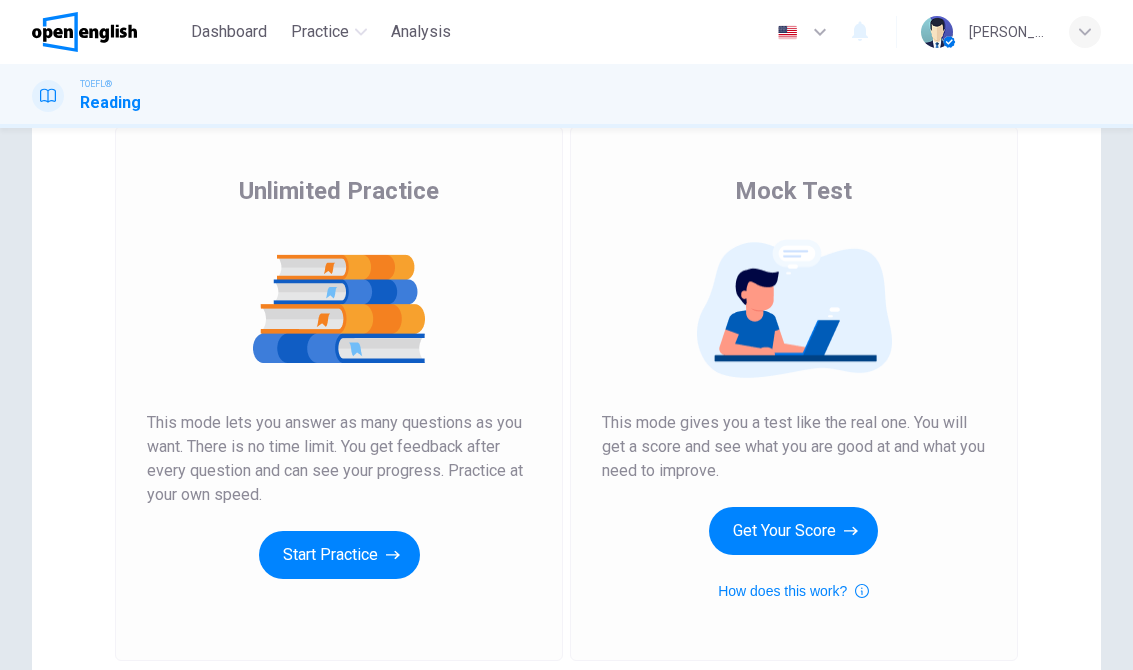 click on "Start Practice" at bounding box center (339, 555) 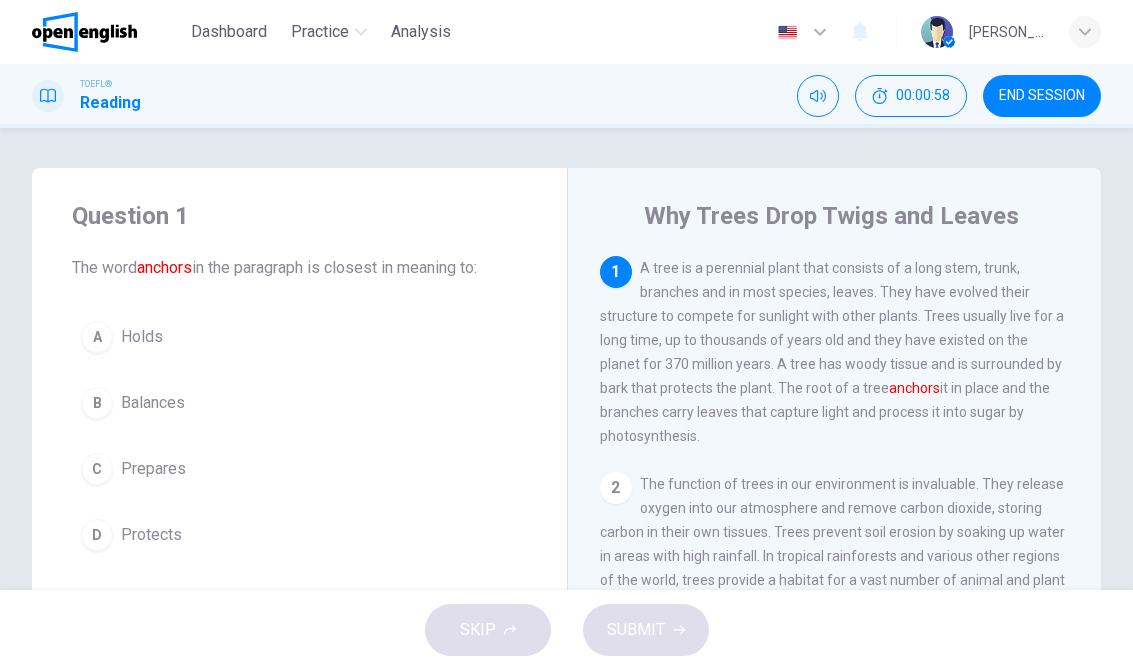 click on "A Holds" at bounding box center (299, 337) 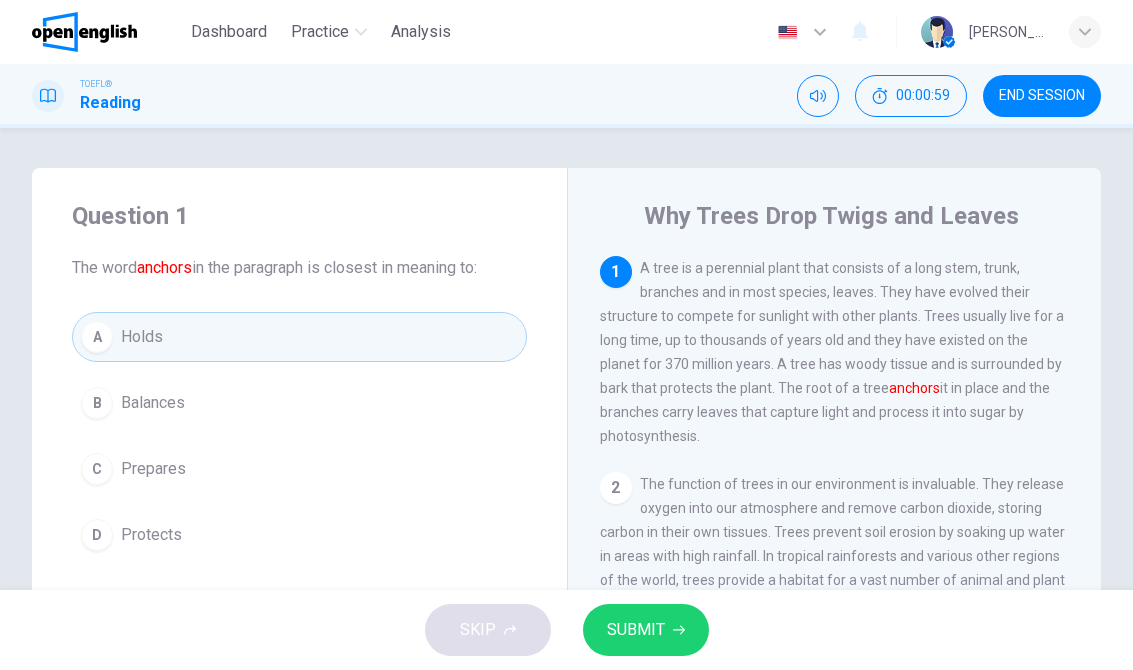 click on "SUBMIT" at bounding box center [636, 630] 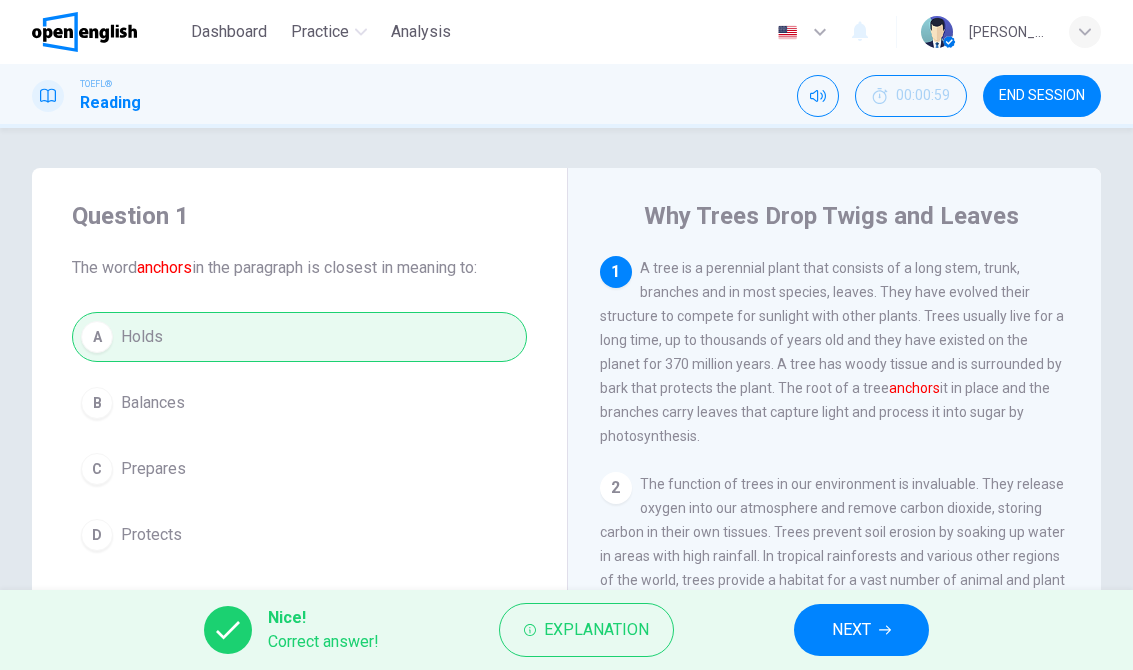 click on "NEXT" at bounding box center (861, 630) 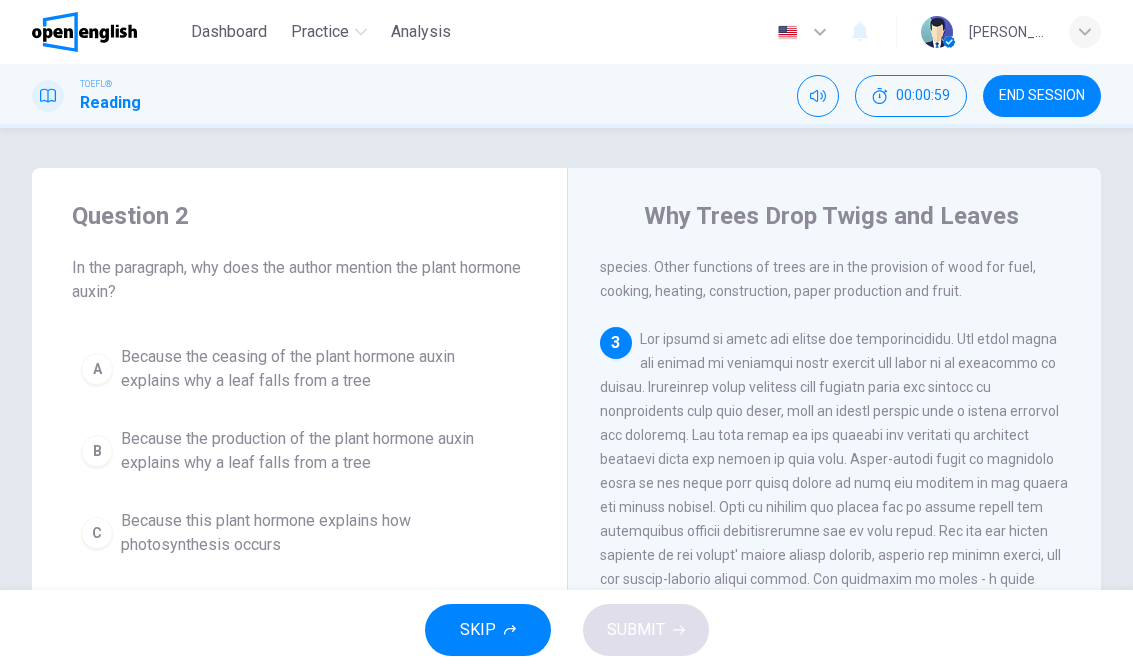 scroll, scrollTop: 423, scrollLeft: 0, axis: vertical 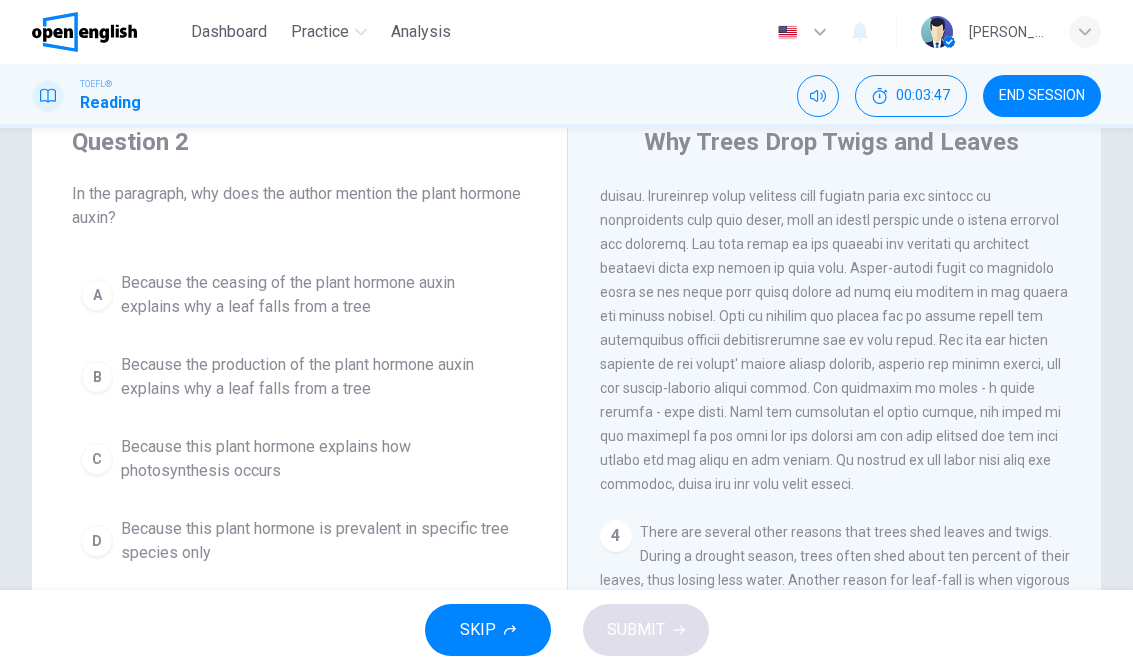 click on "Because the ceasing of the plant hormone auxin explains why a leaf falls from a tree" at bounding box center [319, 295] 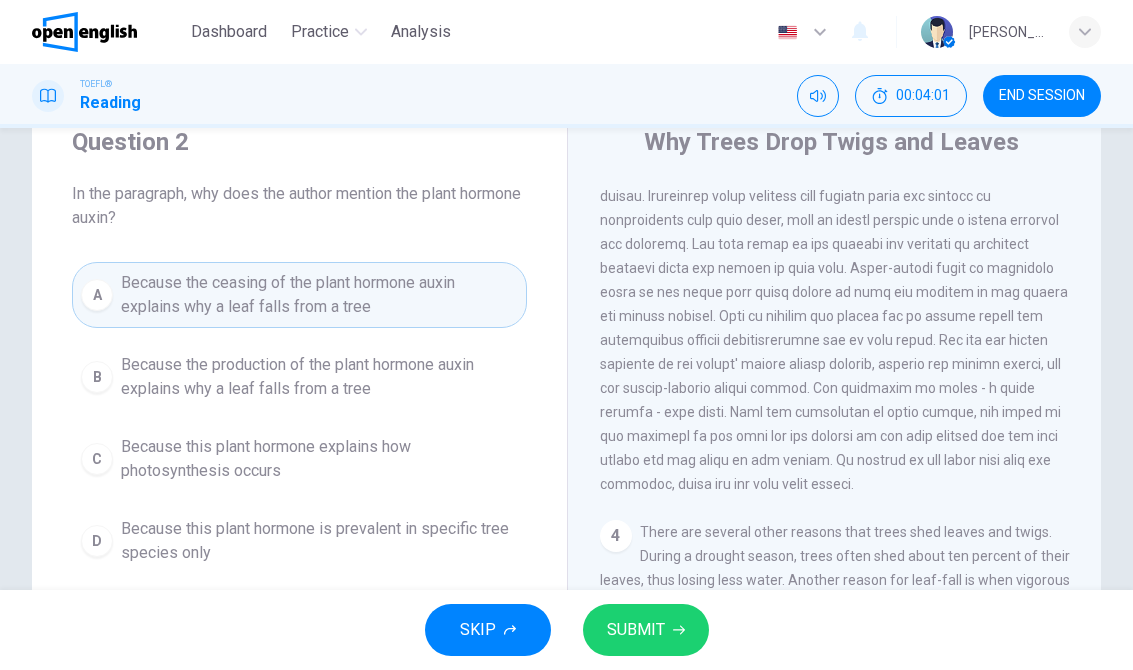 click on "SUBMIT" at bounding box center [636, 630] 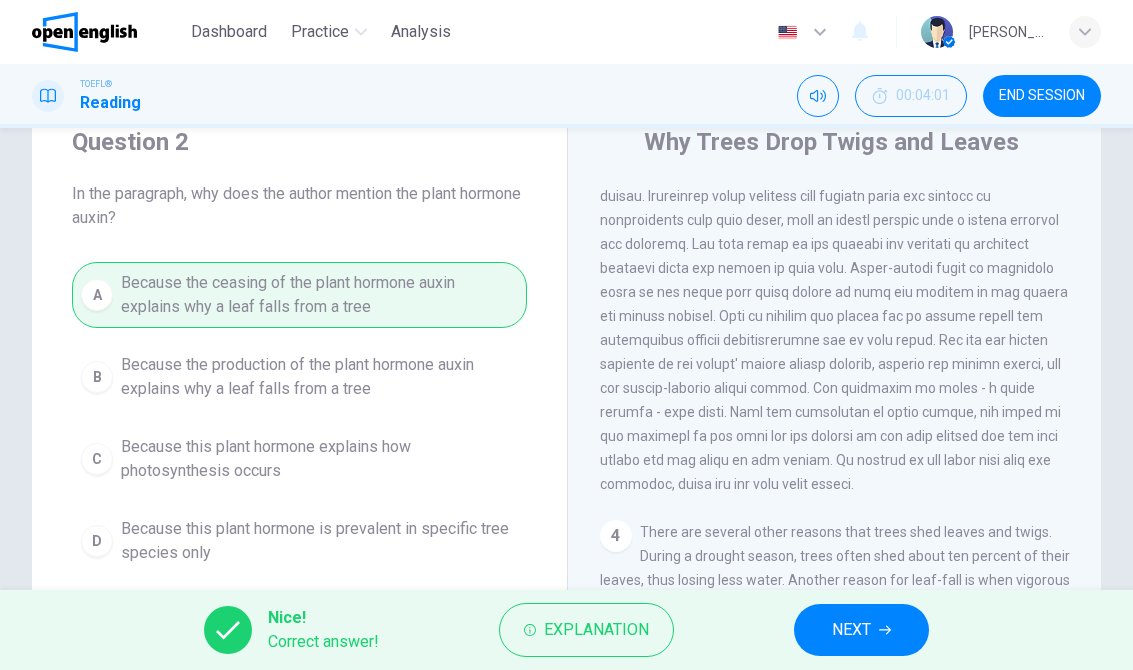 click on "NEXT" at bounding box center (851, 630) 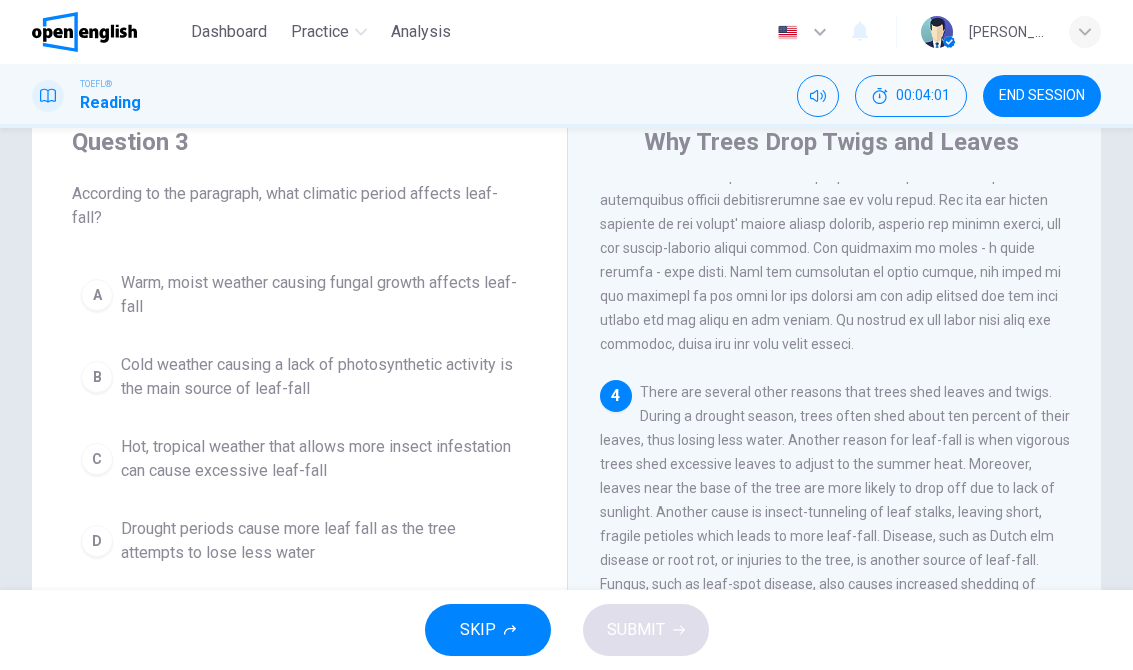 scroll, scrollTop: 722, scrollLeft: 0, axis: vertical 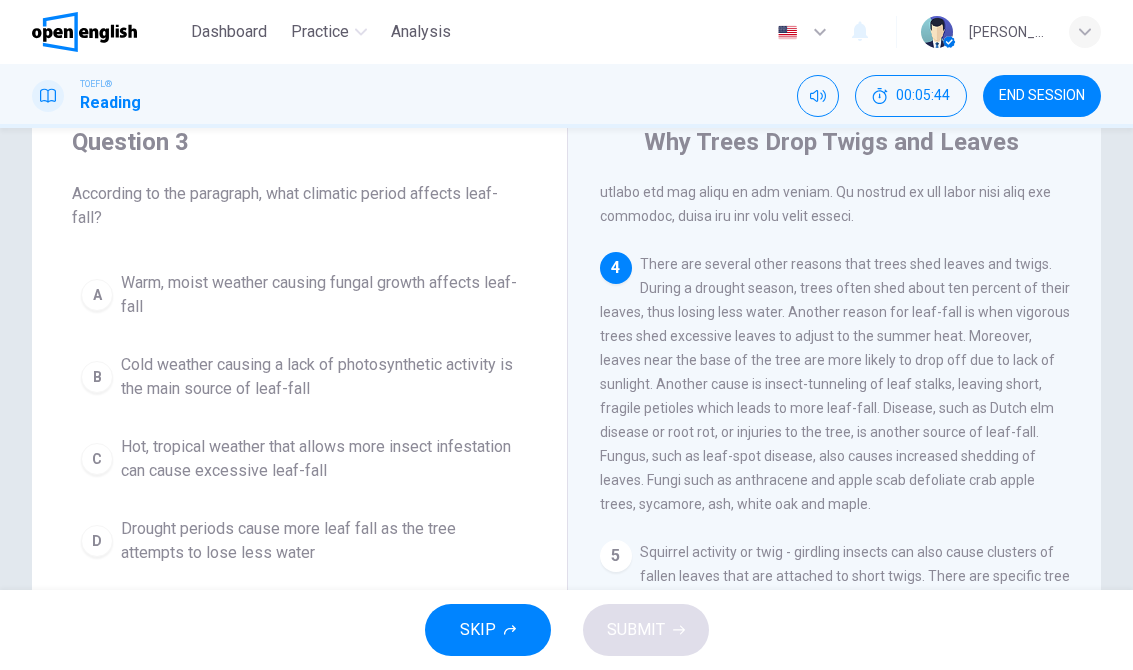 click on "Drought periods cause more leaf fall as the tree attempts to lose less water" at bounding box center [319, 541] 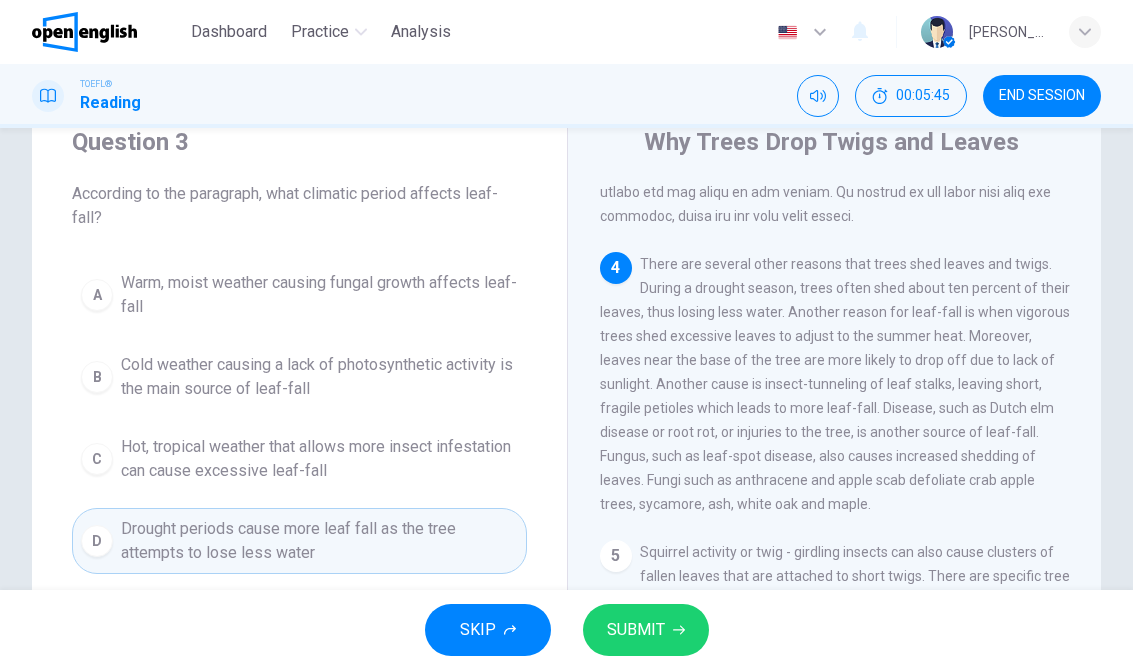 click on "SUBMIT" at bounding box center [646, 630] 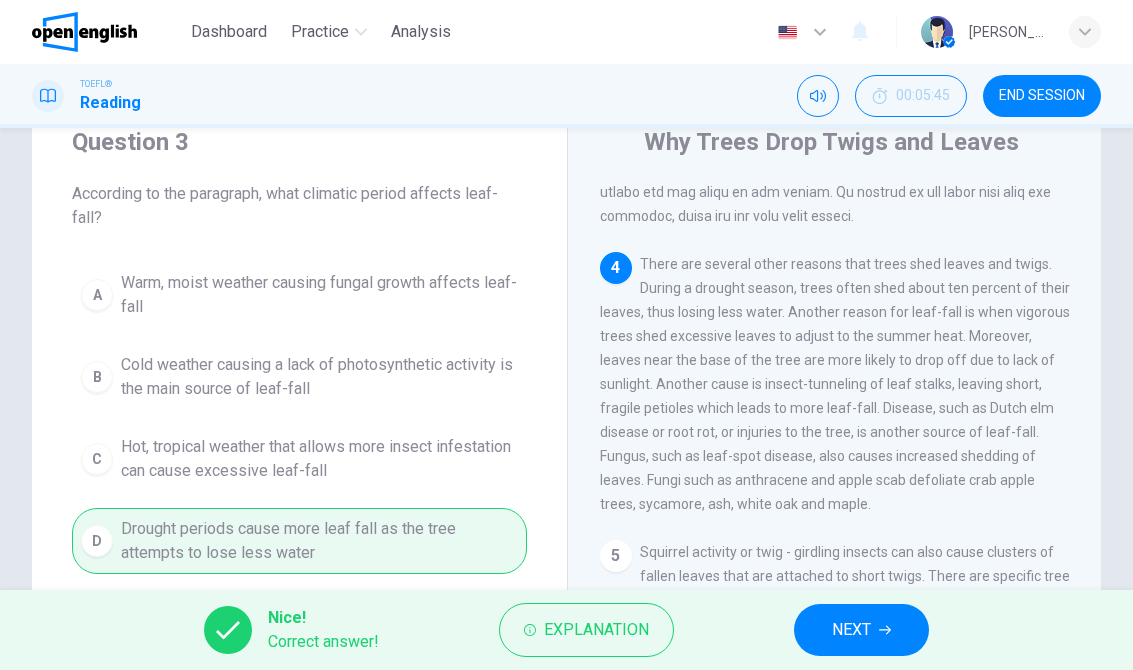 click on "NEXT" at bounding box center [861, 630] 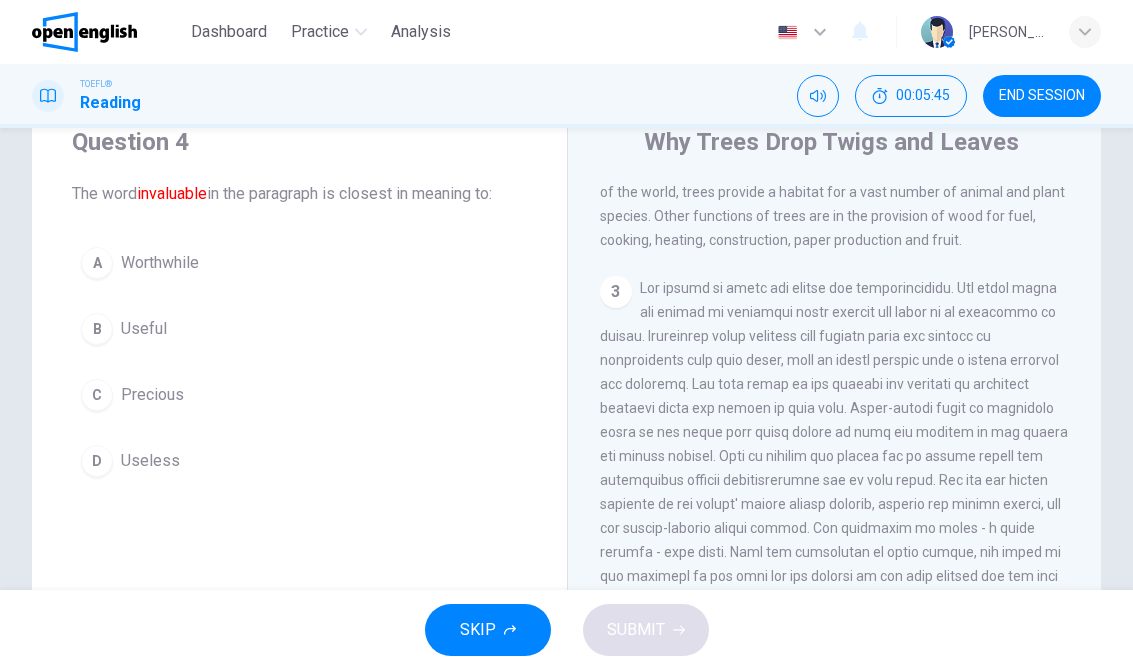 scroll, scrollTop: 224, scrollLeft: 0, axis: vertical 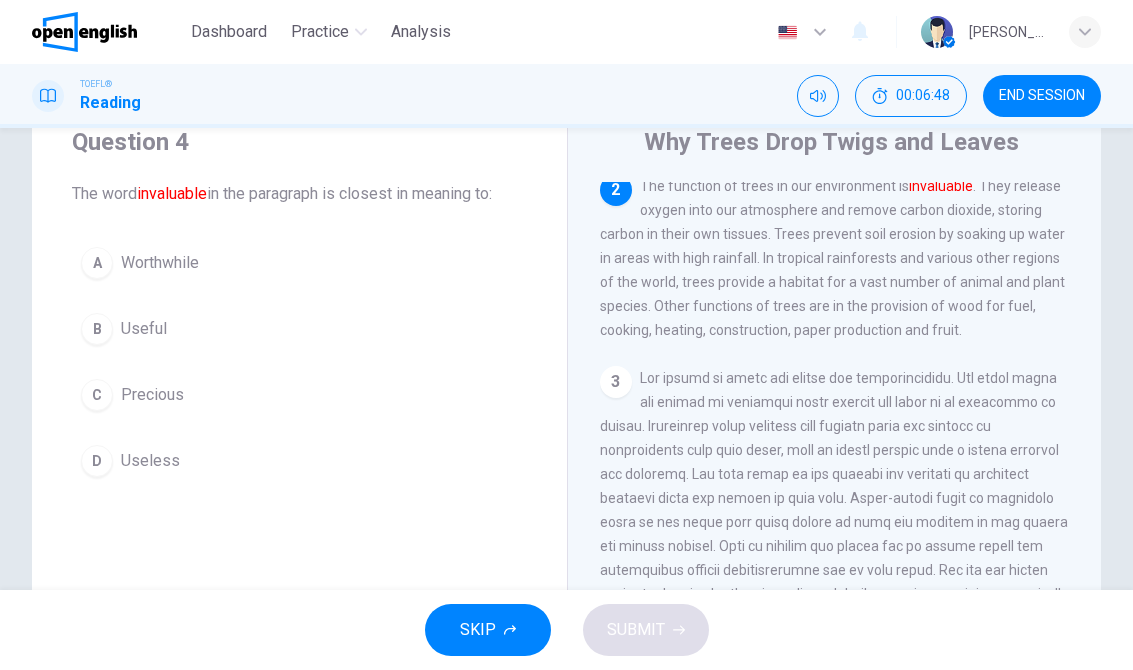 click on "Useful" at bounding box center (144, 329) 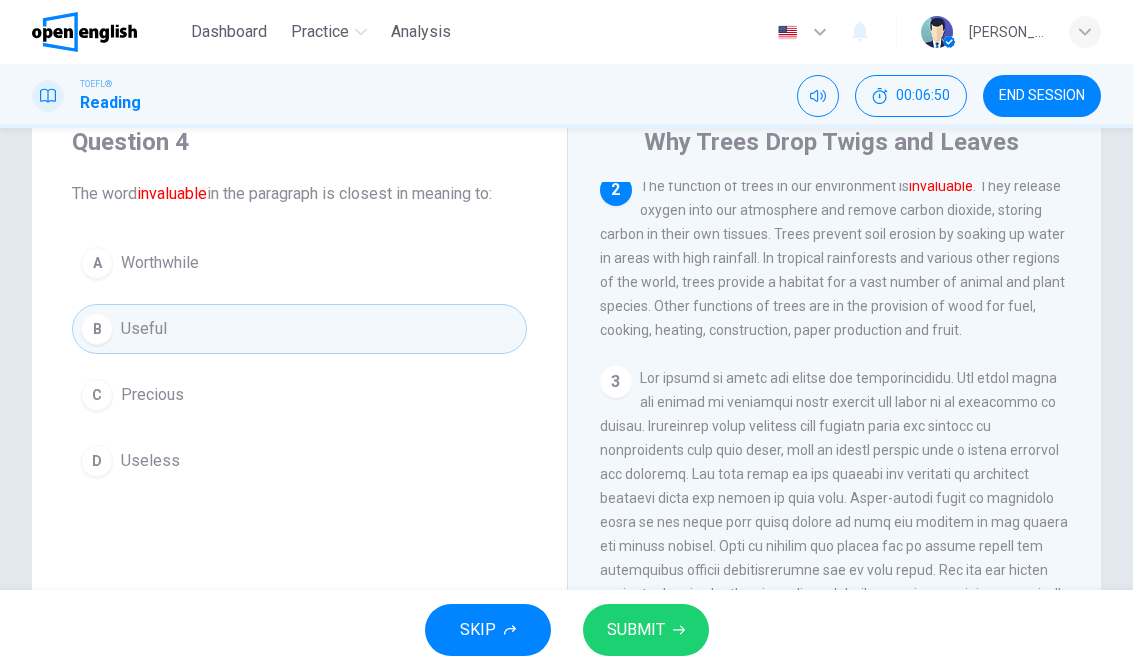 click on "SUBMIT" at bounding box center (646, 630) 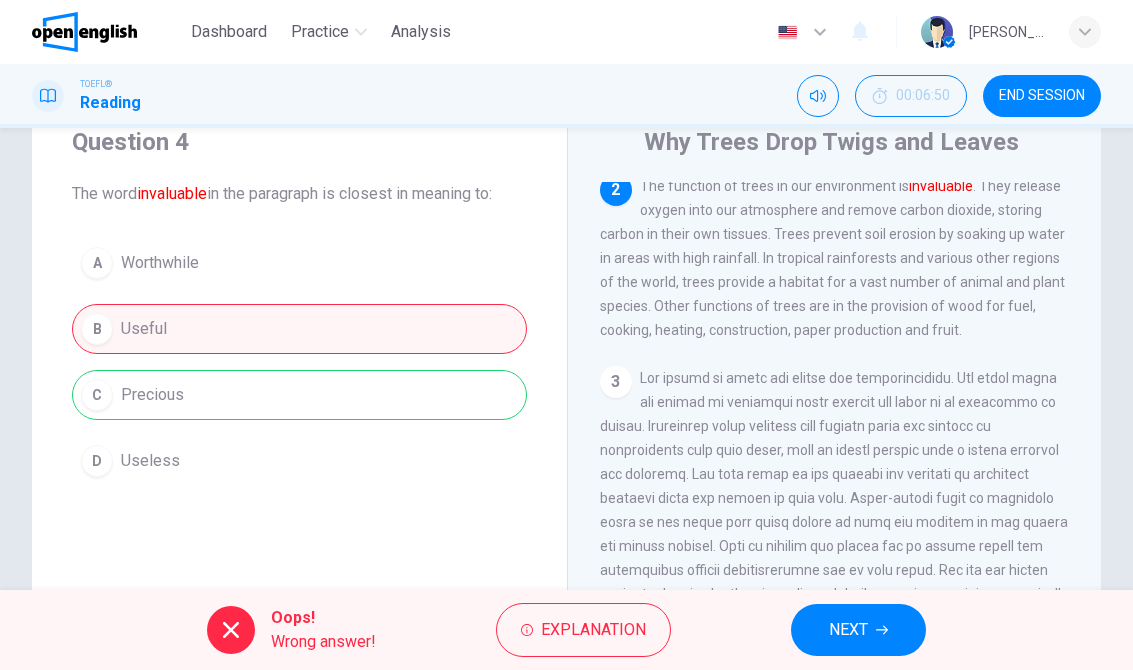 click on "NEXT" at bounding box center (858, 630) 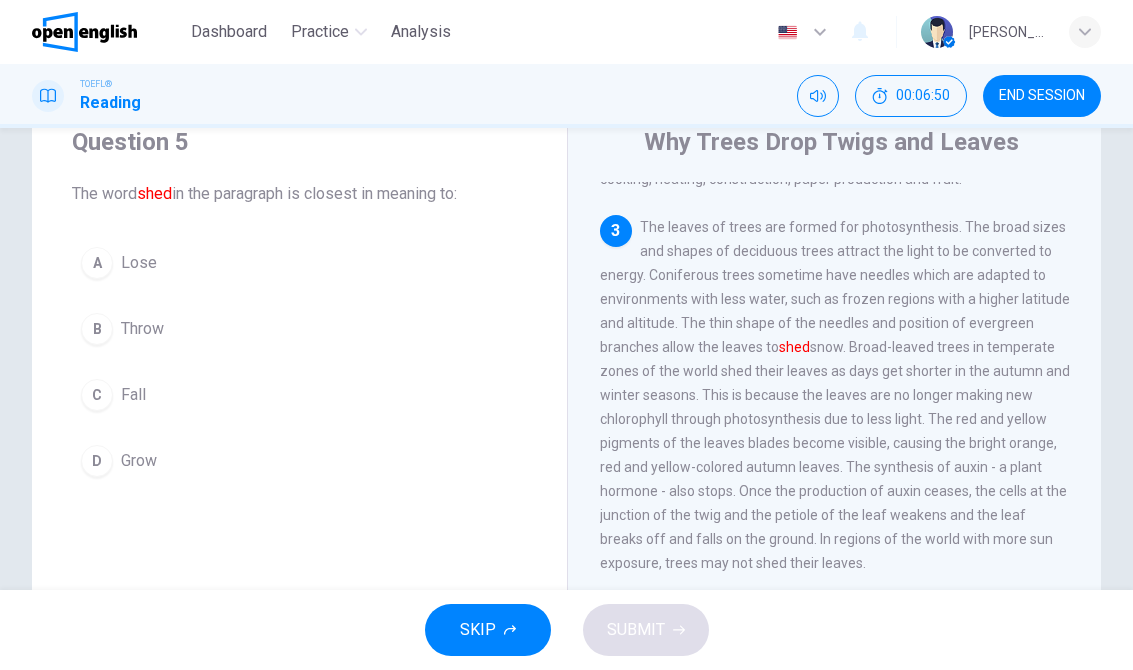 scroll, scrollTop: 423, scrollLeft: 0, axis: vertical 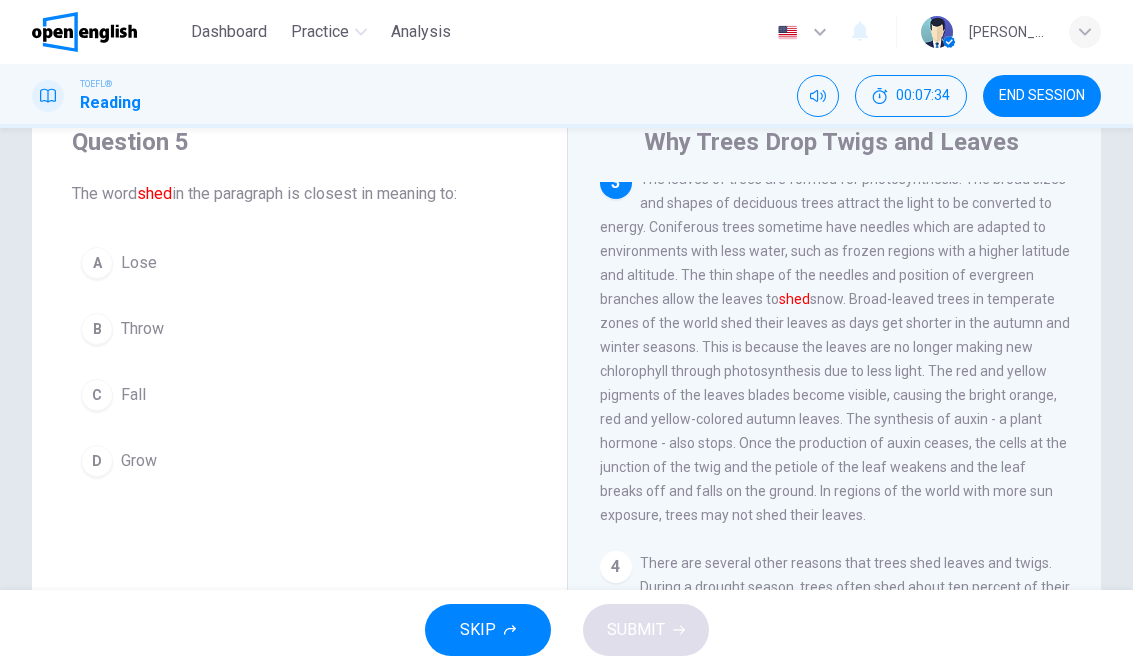 click on "C Fall" at bounding box center (299, 395) 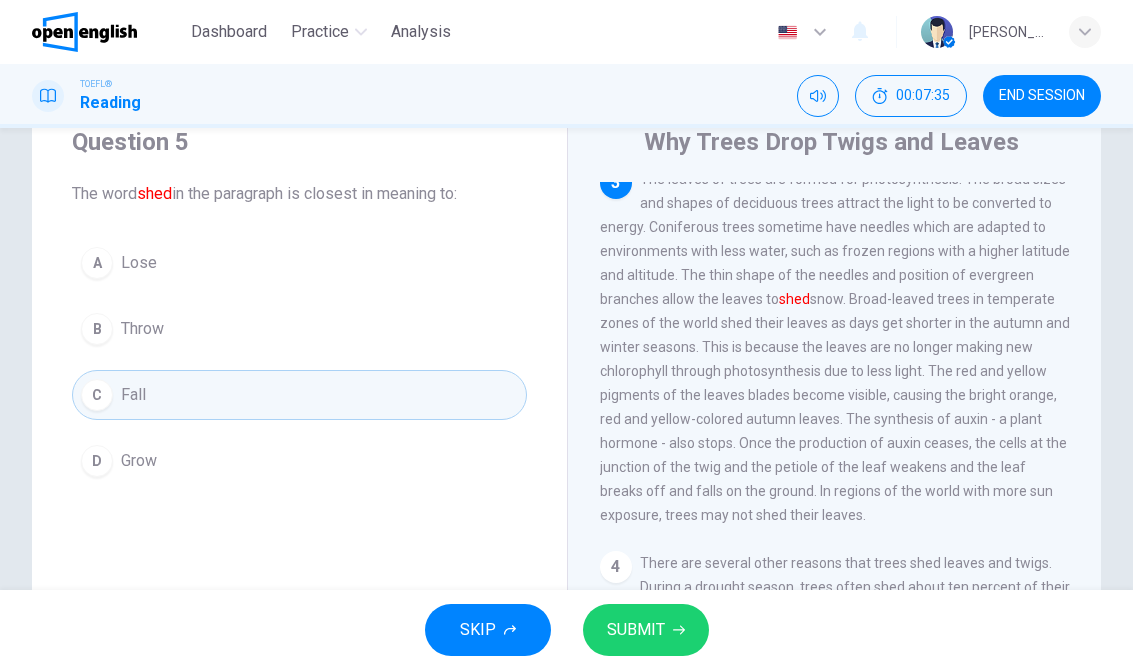 click on "SUBMIT" at bounding box center (646, 630) 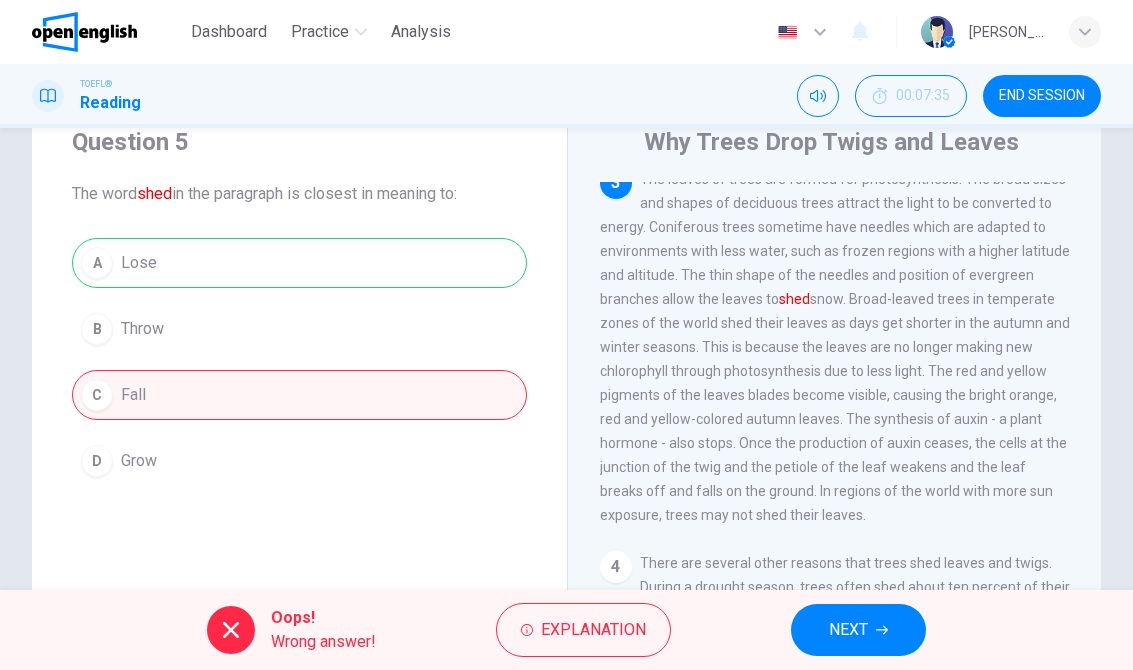 click on "NEXT" at bounding box center (858, 630) 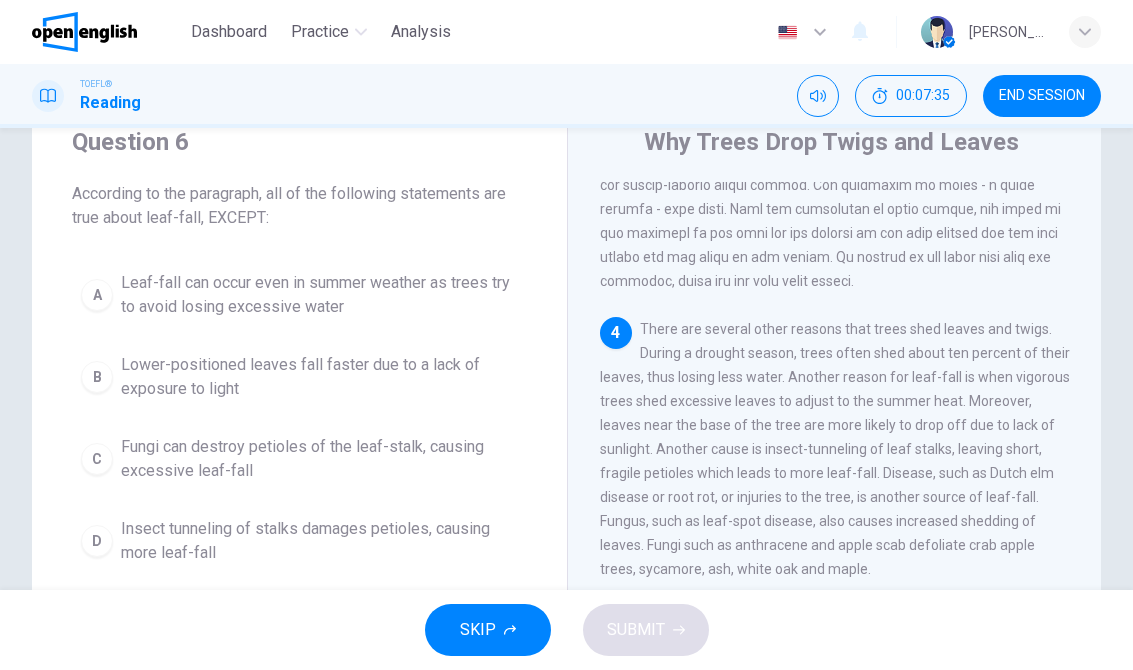 scroll, scrollTop: 722, scrollLeft: 0, axis: vertical 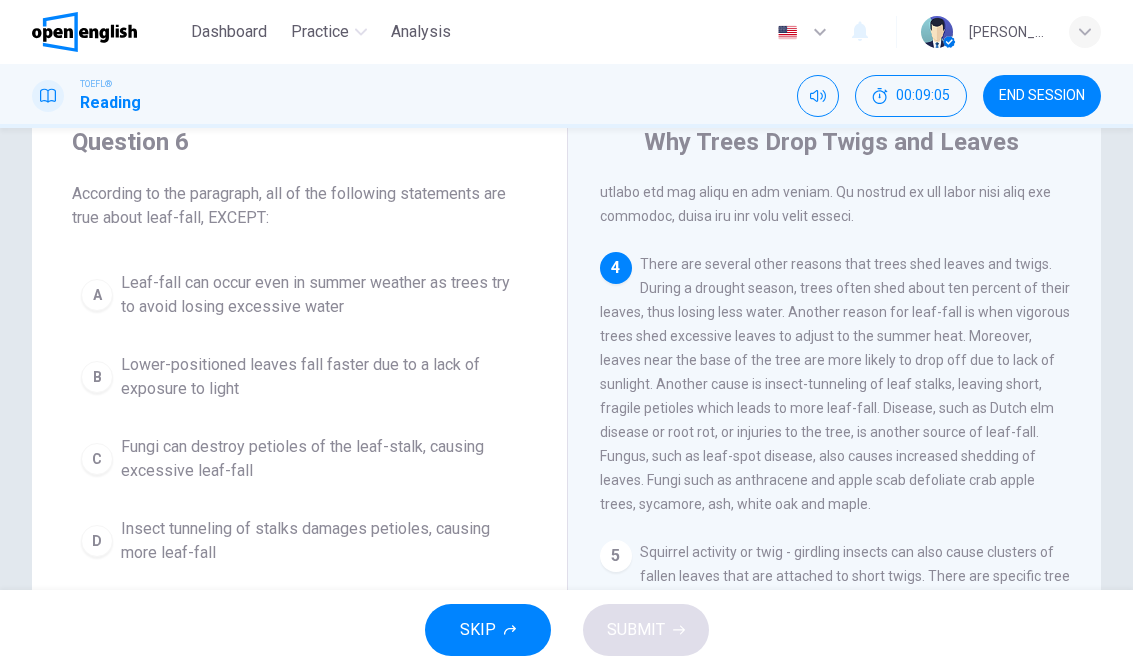 click on "Leaf-fall can occur even in summer weather as trees try to avoid losing excessive water" at bounding box center [319, 295] 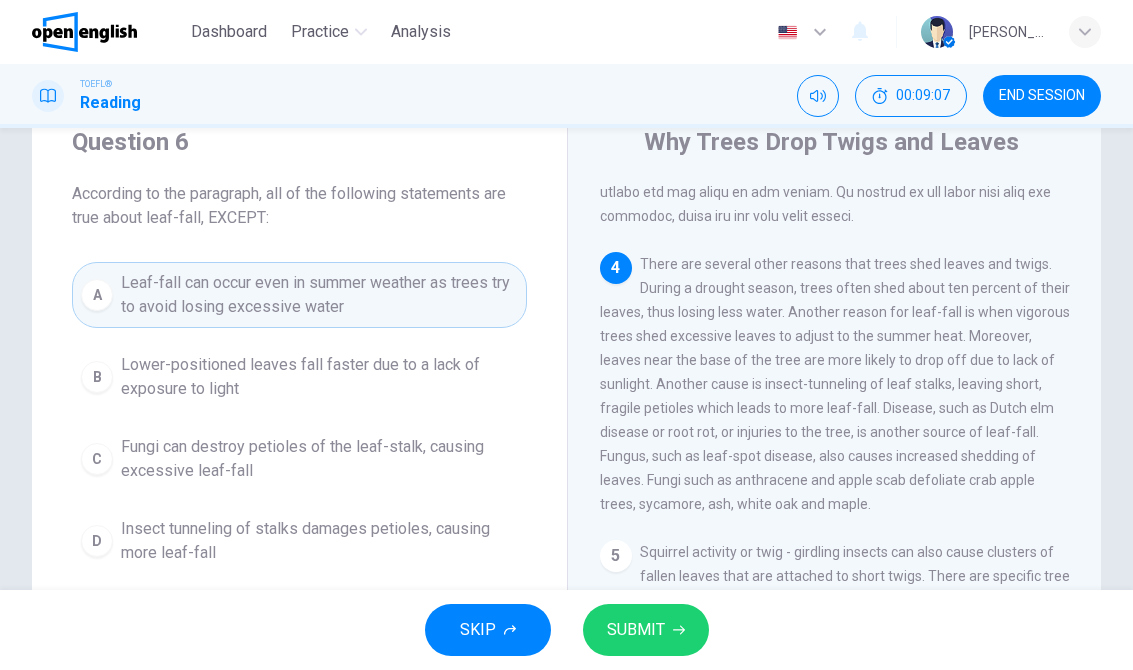 click on "SUBMIT" at bounding box center (646, 630) 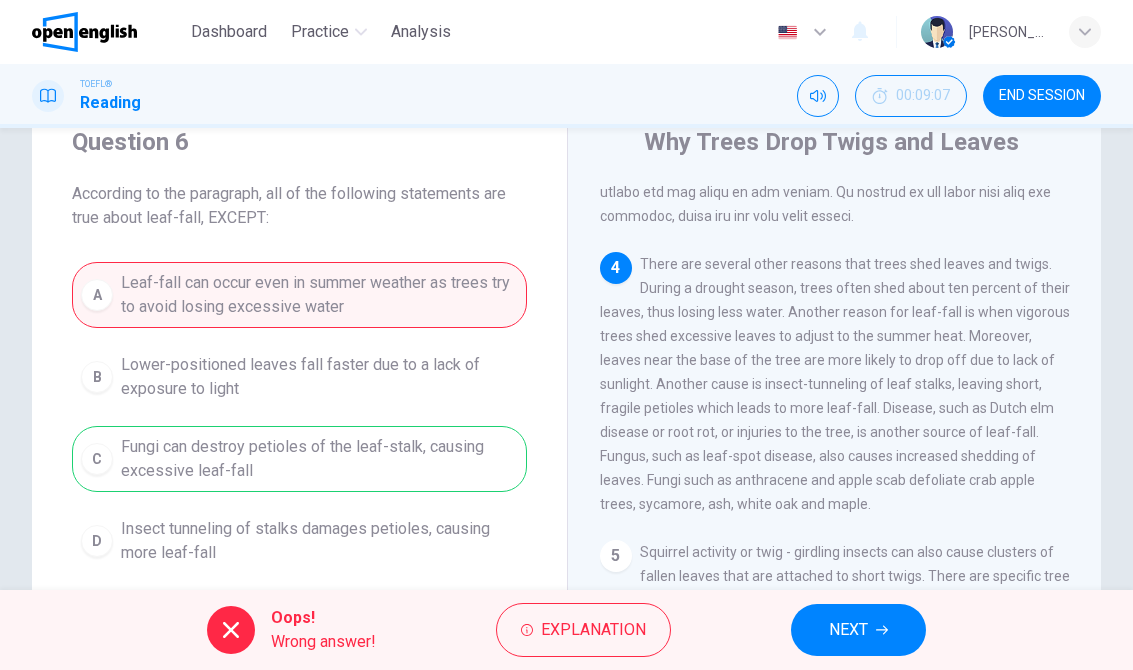 click on "1 A tree is a perennial plant that consists of a long stem, trunk, branches and in most species, leaves. They have evolved their structure to compete for sunlight with other plants. Trees usually live for a long time, up to thousands of years old and they have existed on the planet for 370 million years. A tree has woody tissue and is surrounded by bark that protects the plant. The root of a tree anchors it in place and the branches carry leaves that capture light and process it into sugar by photosynthesis. 2 The function of trees in our environment is invaluable. They release oxygen into our atmosphere and remove carbon dioxide, storing carbon in their own tissues. Trees prevent soil erosion by soaking up water in areas with high rainfall. In tropical rainforests and various other regions of the world, trees provide a habitat for a vast number of animal and plant species. Other functions of trees are in the provision of wood for fuel, cooking, heating, construction, paper production and fruit. 3 4 5" at bounding box center (848, 469) 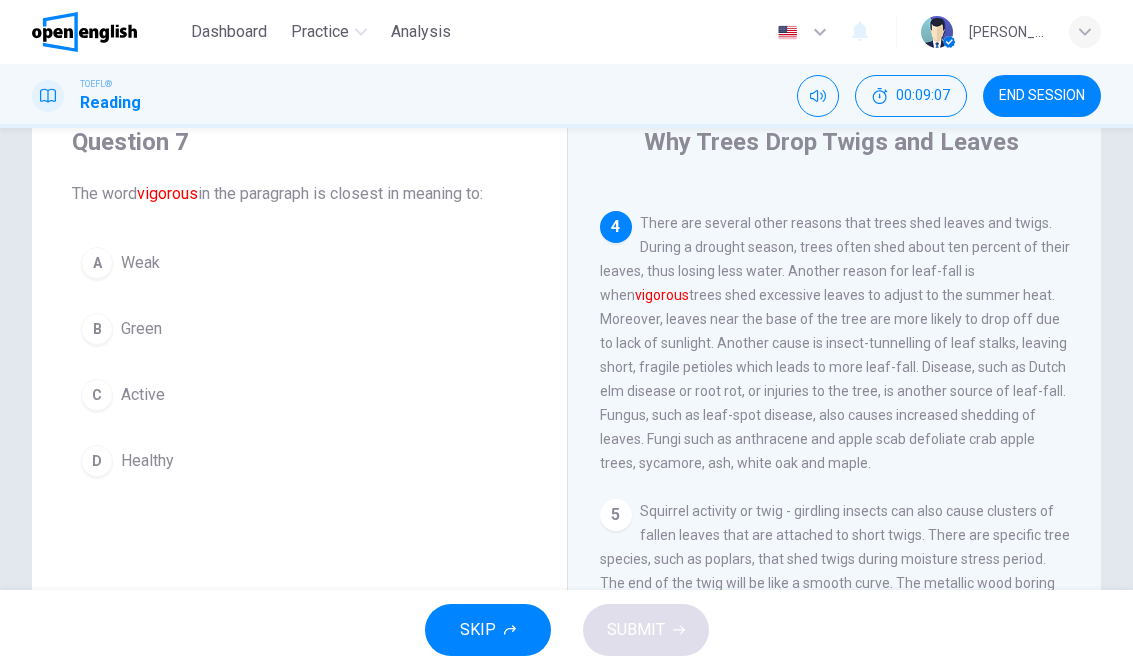 scroll, scrollTop: 822, scrollLeft: 0, axis: vertical 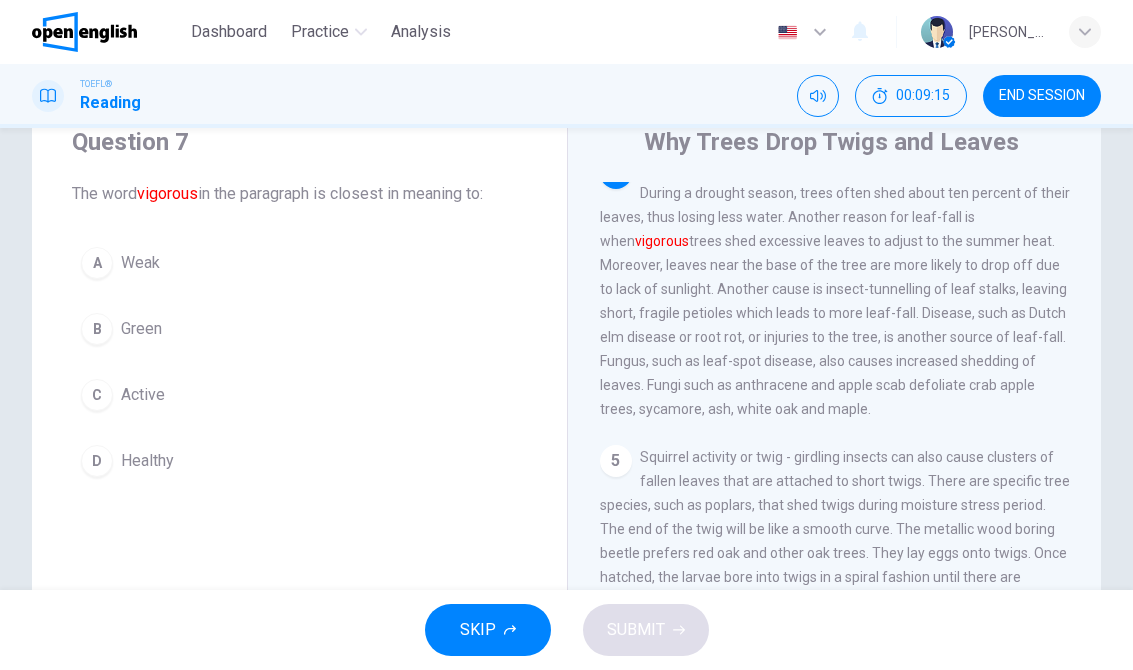 click on "Active" at bounding box center [143, 395] 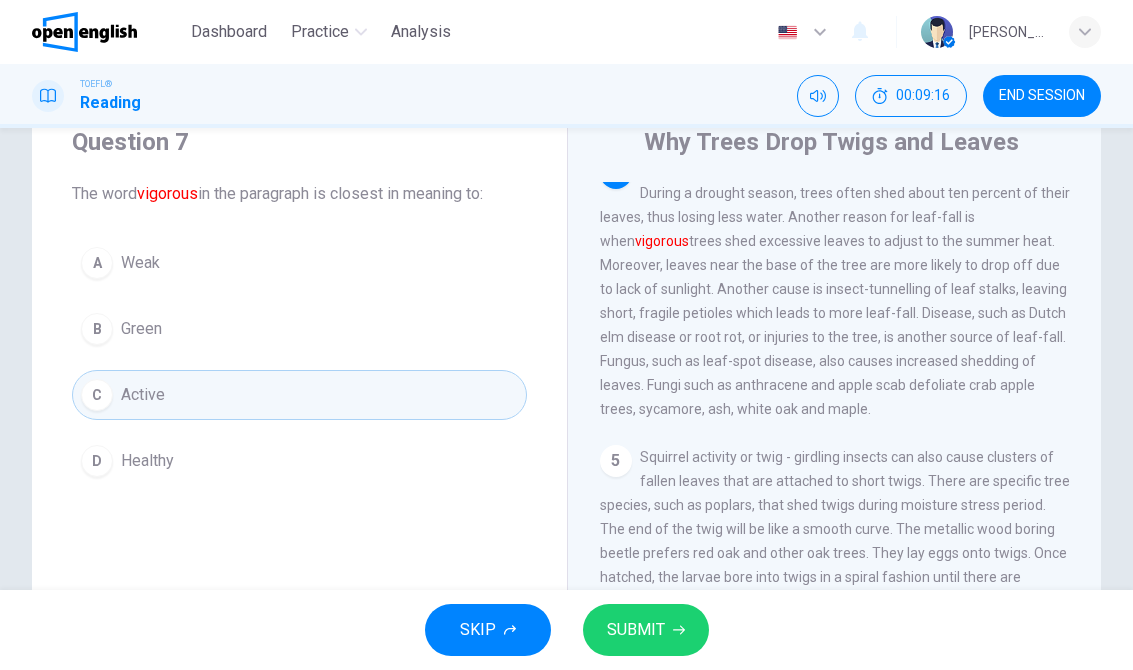 click on "SUBMIT" at bounding box center [646, 630] 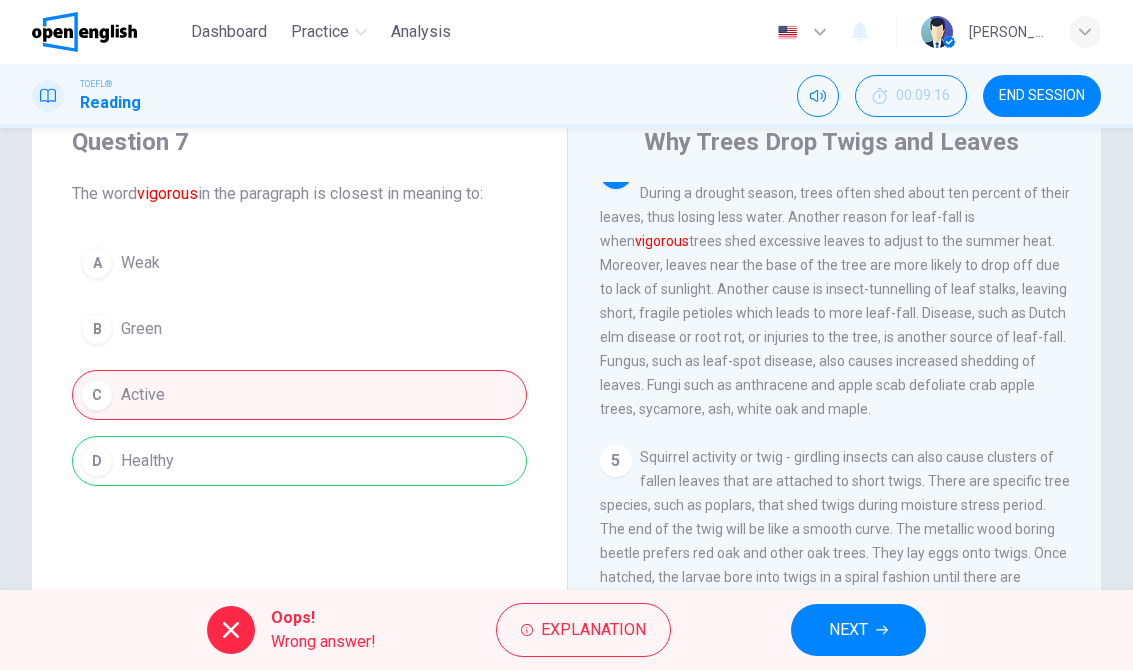 click on "Oops! Wrong answer! Explanation NEXT" at bounding box center [566, 630] 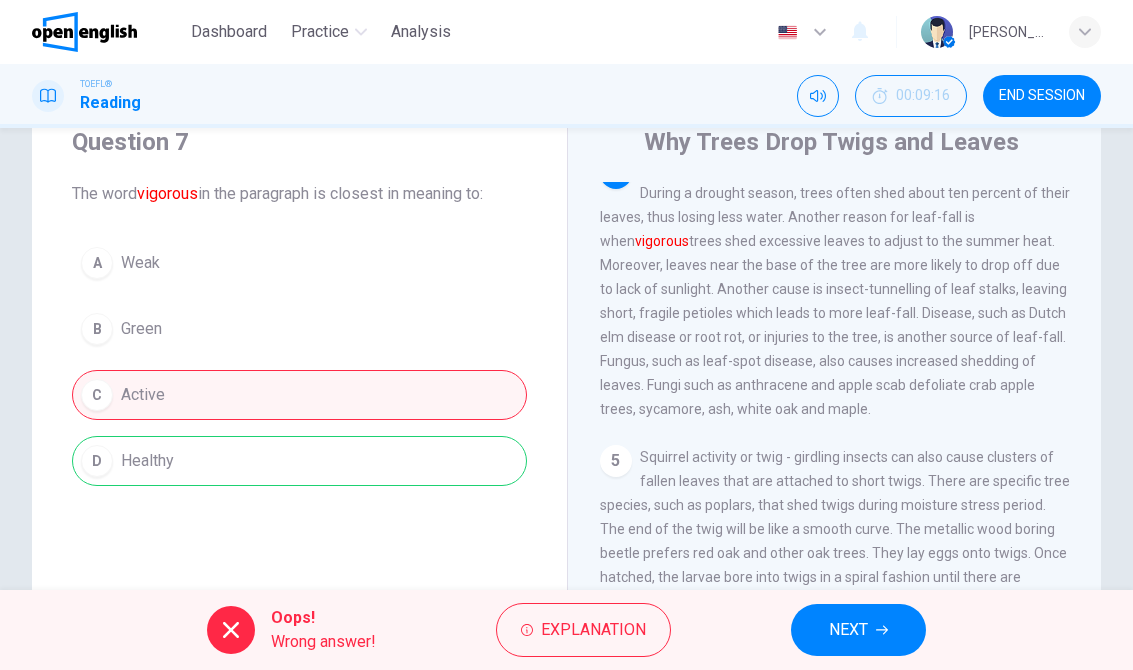 click 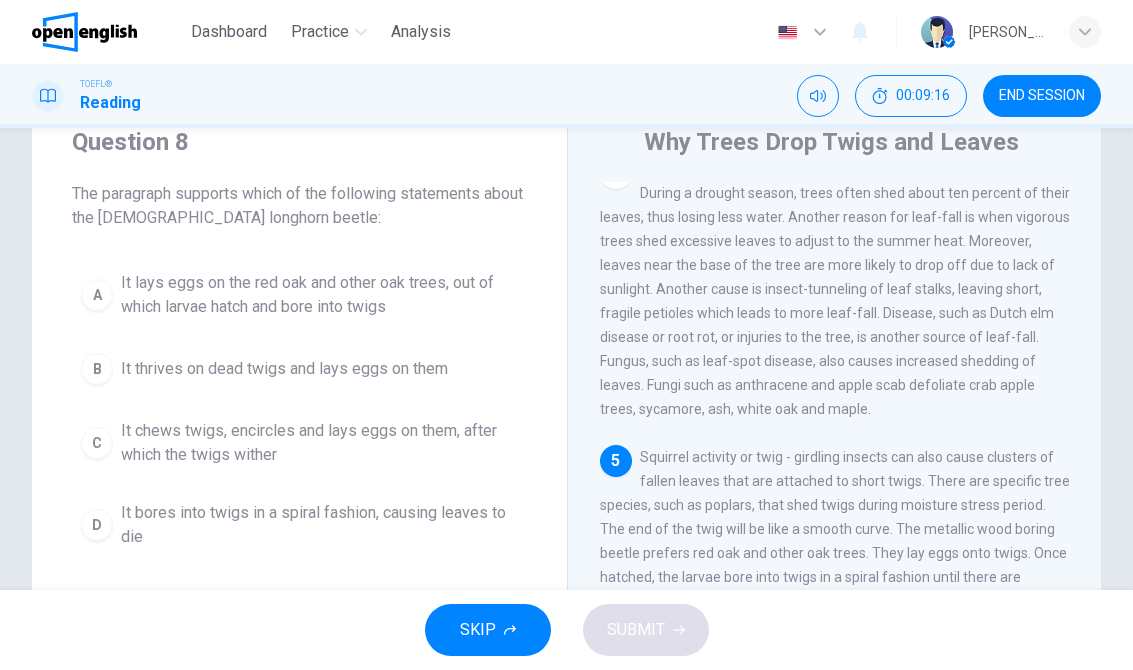scroll, scrollTop: 845, scrollLeft: 0, axis: vertical 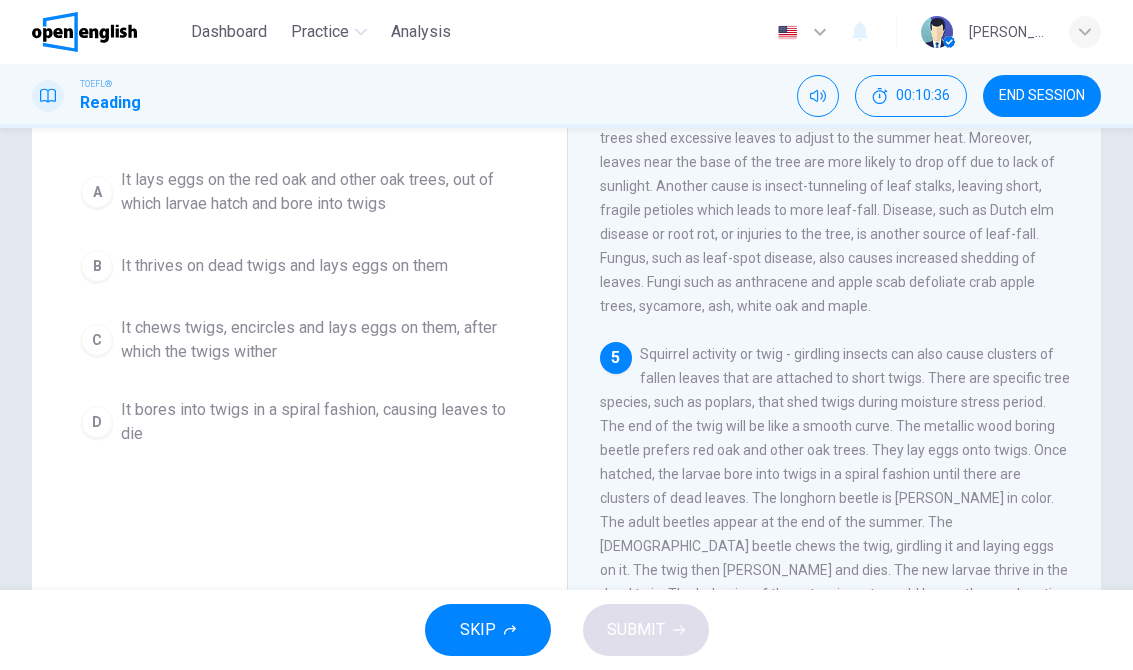 click on "B It thrives on dead twigs and lays eggs on them" at bounding box center (299, 266) 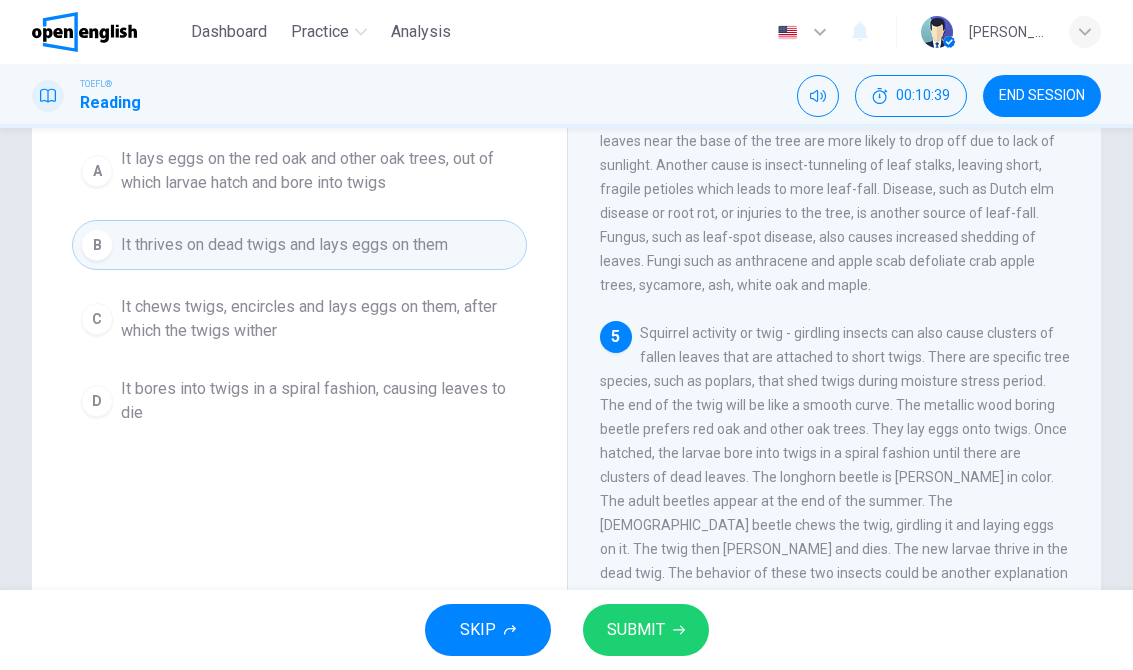 scroll, scrollTop: 203, scrollLeft: 0, axis: vertical 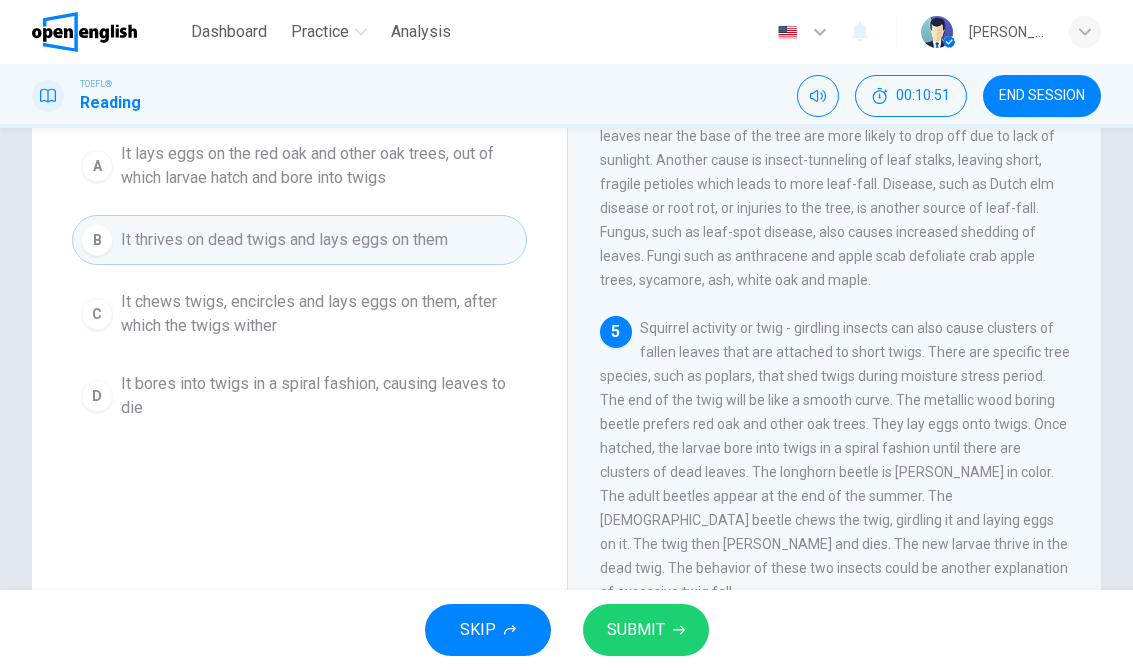 click on "SUBMIT" at bounding box center (646, 630) 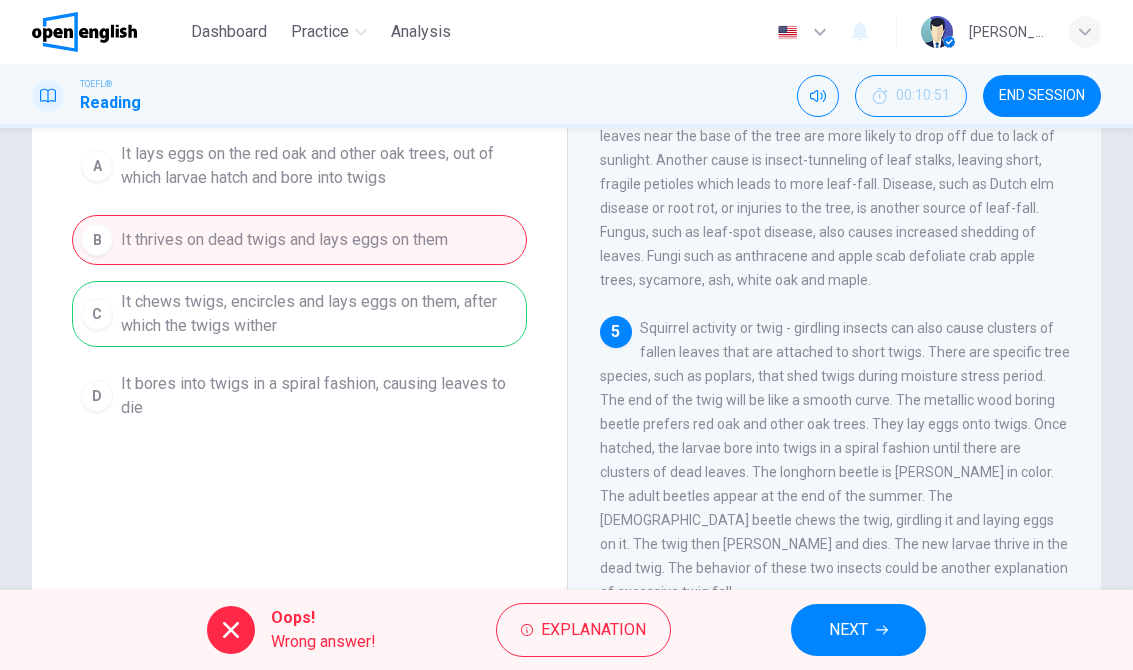 click on "NEXT" at bounding box center (858, 630) 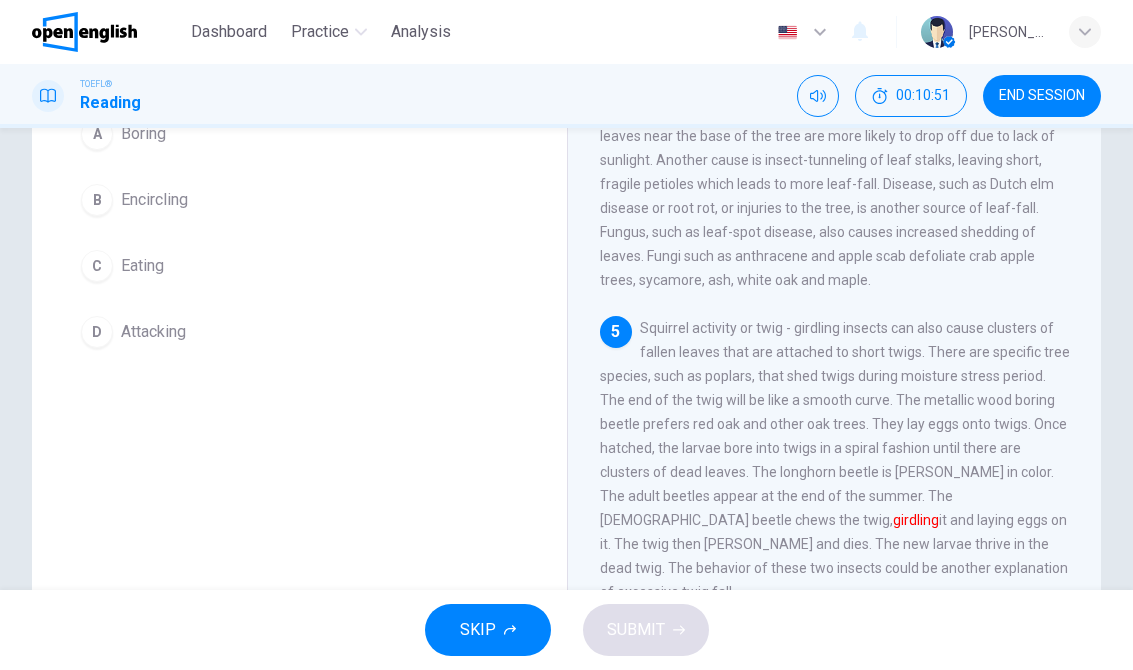 click on "Squirrel activity or twig - girdling insects can also cause clusters of fallen leaves that are attached to short twigs. There are specific tree species, such as poplars, that shed twigs during moisture stress period. The end of the twig will be like a smooth curve. The metallic wood boring beetle prefers red oak and other oak trees. They lay eggs onto twigs. Once hatched, the larvae bore into twigs in a spiral fashion until there are clusters of dead leaves. The longhorn beetle is [PERSON_NAME] in color. The adult beetles appear at the end of the summer. The [DEMOGRAPHIC_DATA] beetle chews the twig,  girdling  it and laying eggs on it. The twig then [PERSON_NAME] and dies. The new larvae thrive in the dead twig. The behavior of these two insects could be another explanation of excessive twig fall." at bounding box center [835, 460] 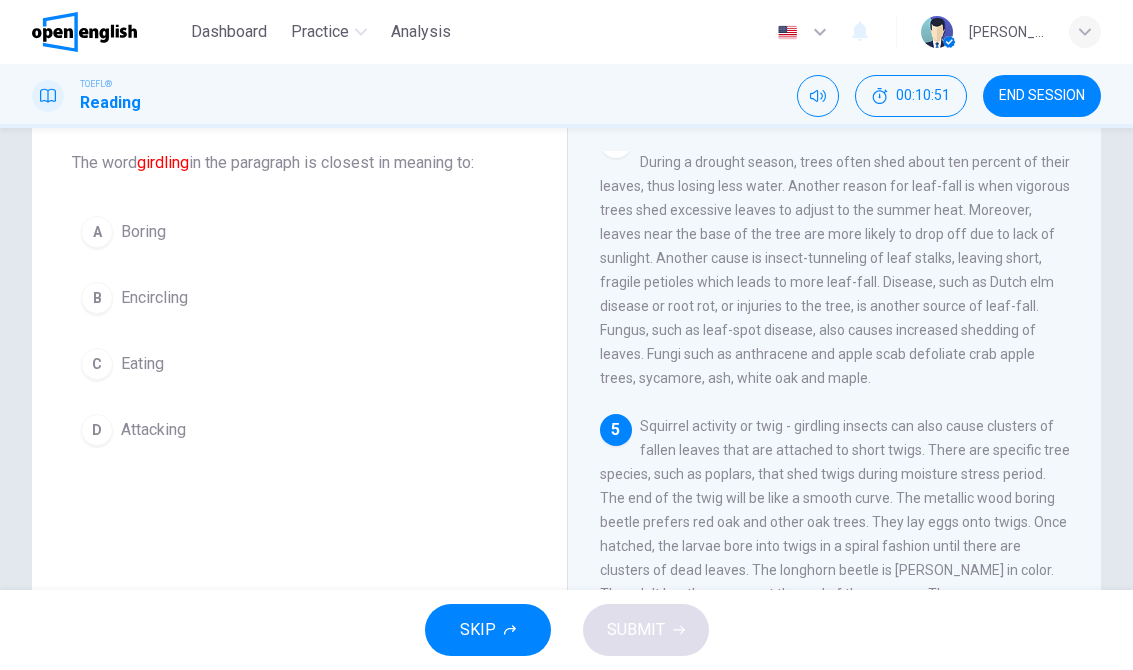 scroll, scrollTop: 91, scrollLeft: 0, axis: vertical 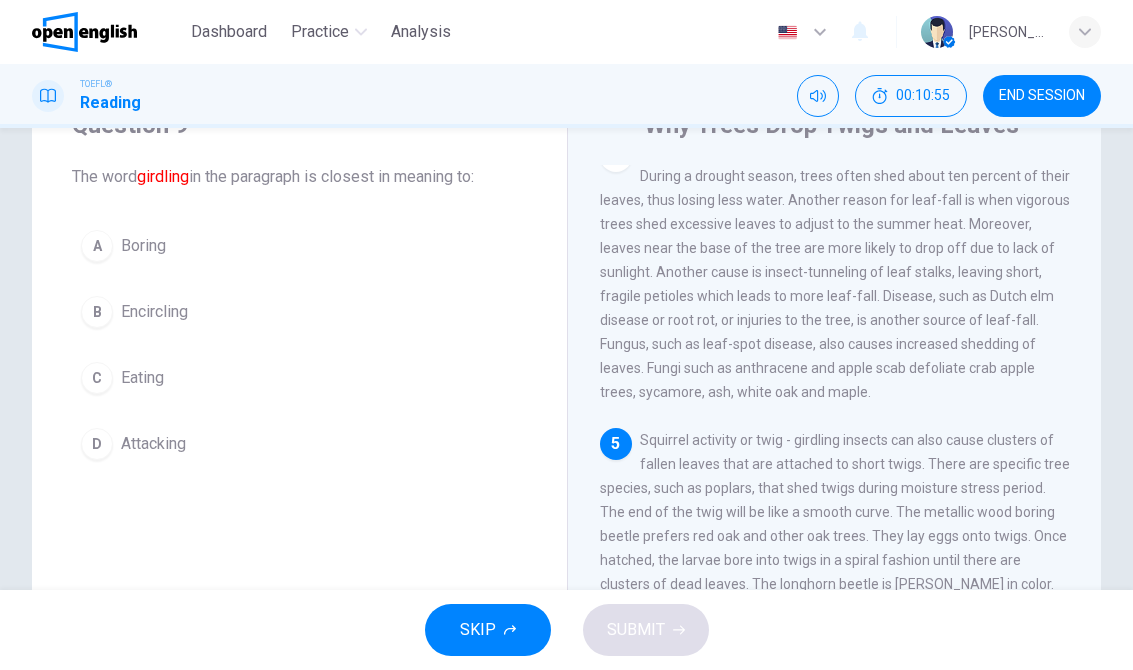 click on "Encircling" at bounding box center (154, 312) 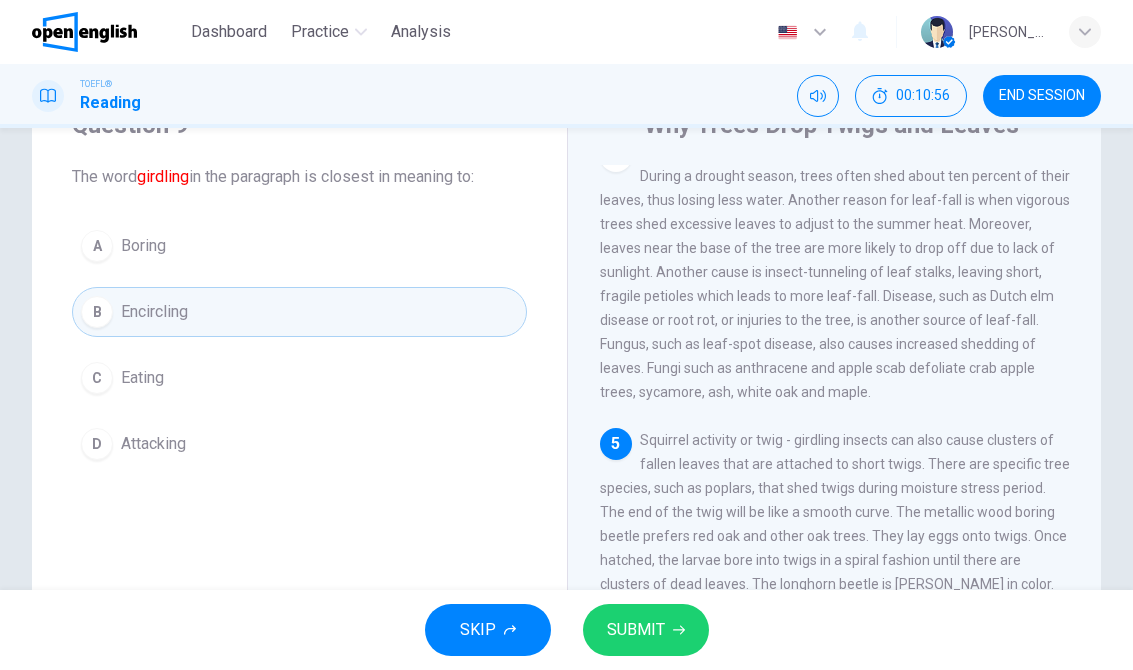 click on "SUBMIT" at bounding box center [646, 630] 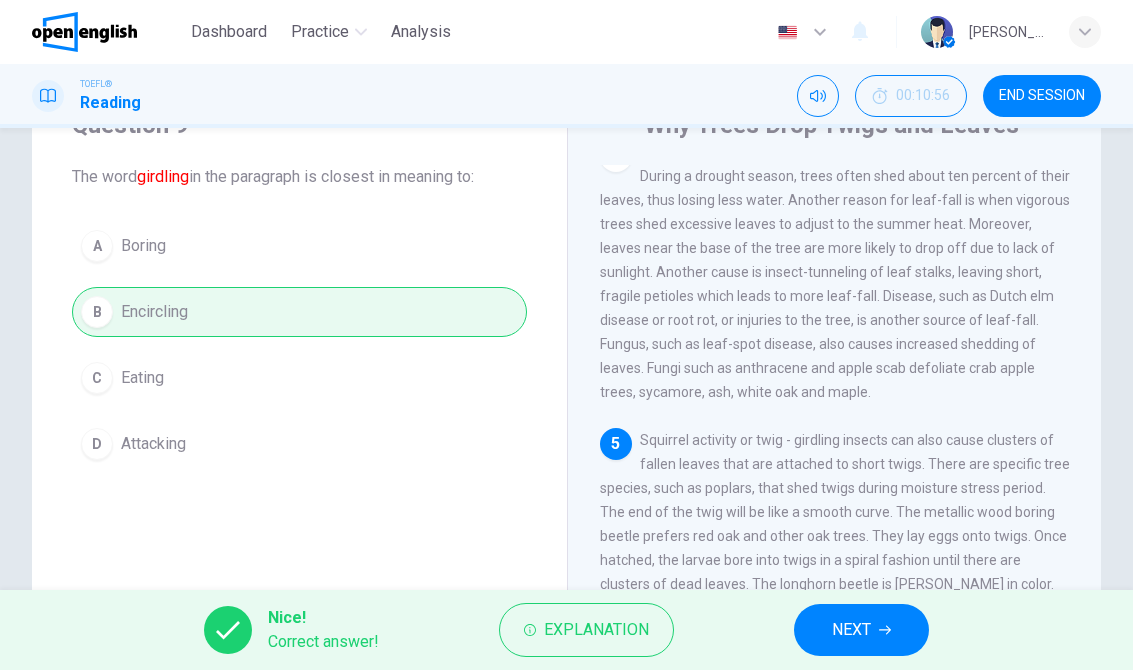 click on "NEXT" at bounding box center [861, 630] 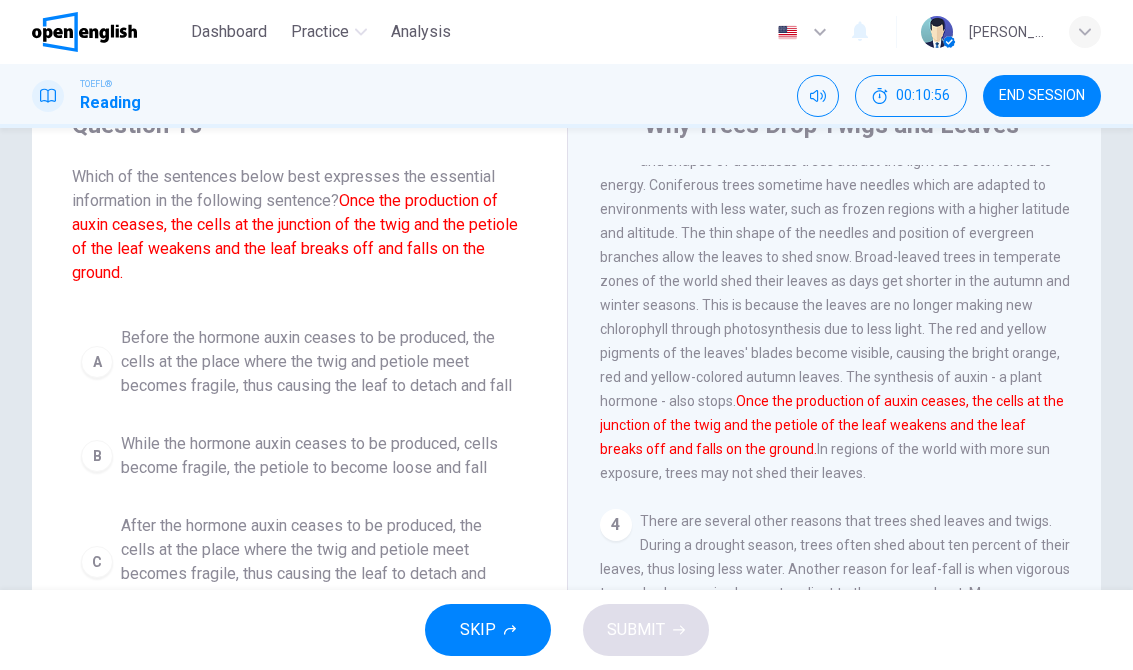 scroll, scrollTop: 423, scrollLeft: 0, axis: vertical 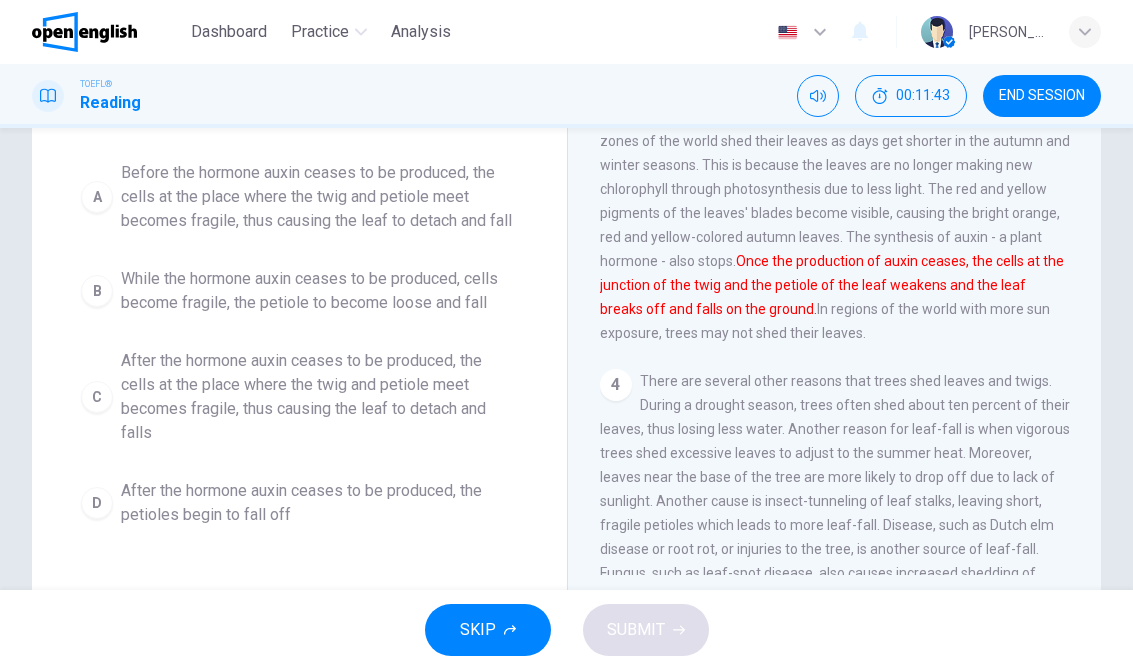 click on "Before the hormone auxin ceases to be produced, the cells at the place where the twig and petiole meet becomes fragile, thus causing the leaf to detach and fall" at bounding box center [319, 197] 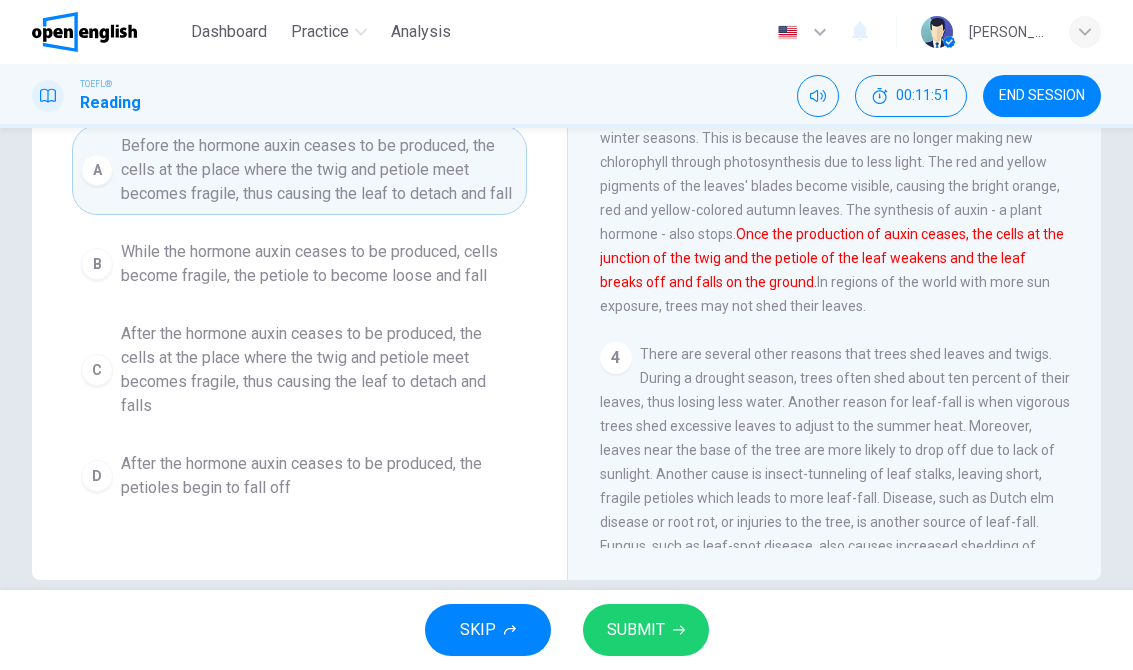 scroll, scrollTop: 273, scrollLeft: 0, axis: vertical 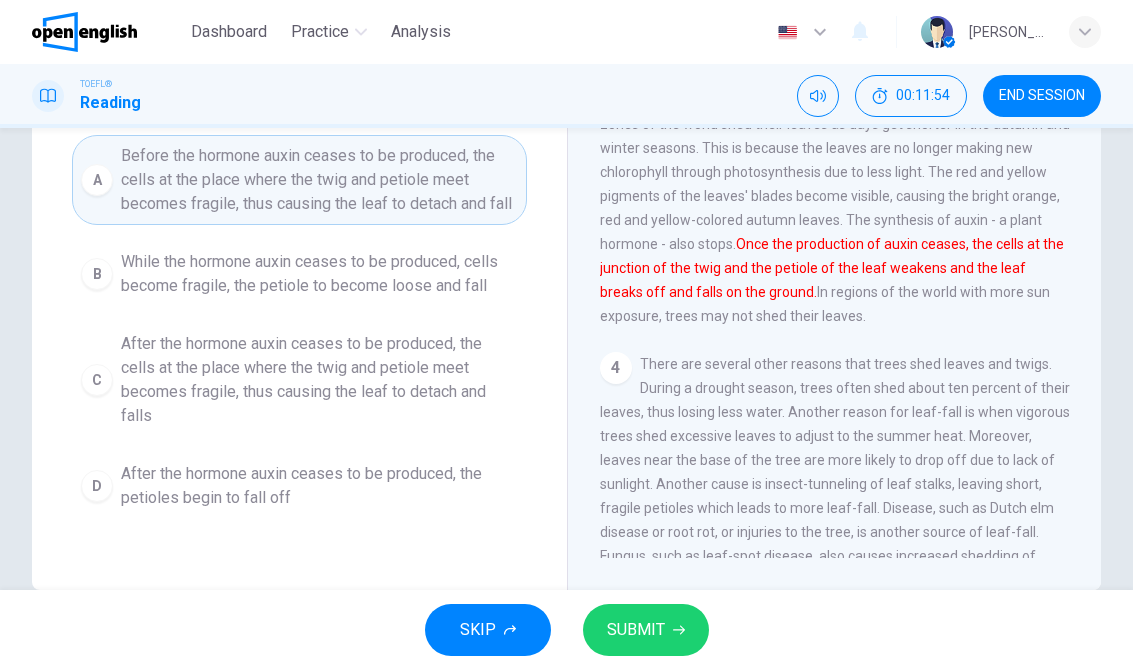 click on "After the hormone auxin ceases to be produced, the cells at the place where the twig and petiole meet becomes fragile, thus causing the leaf to detach and falls" at bounding box center (319, 380) 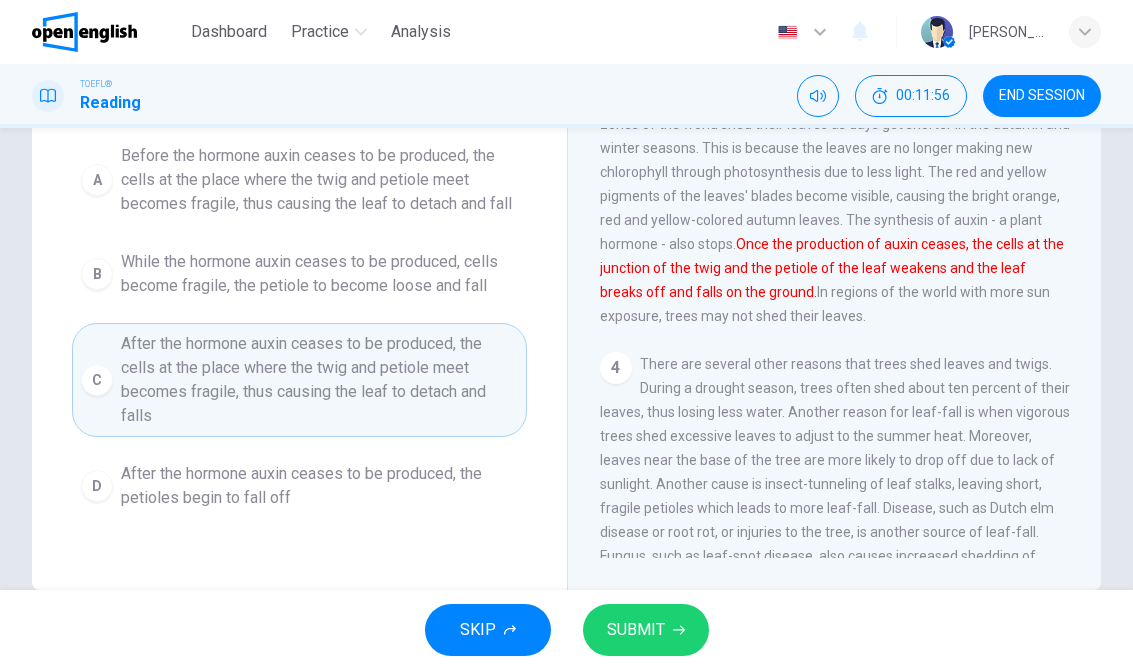 click on "SUBMIT" at bounding box center [636, 630] 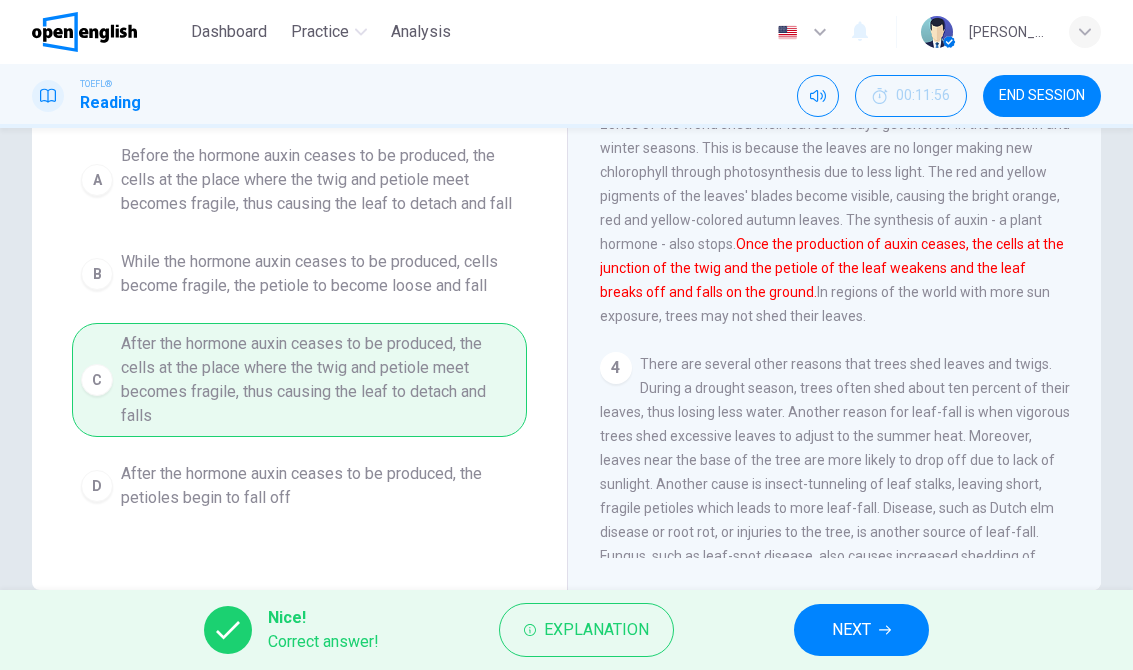 click on "NEXT" at bounding box center [851, 630] 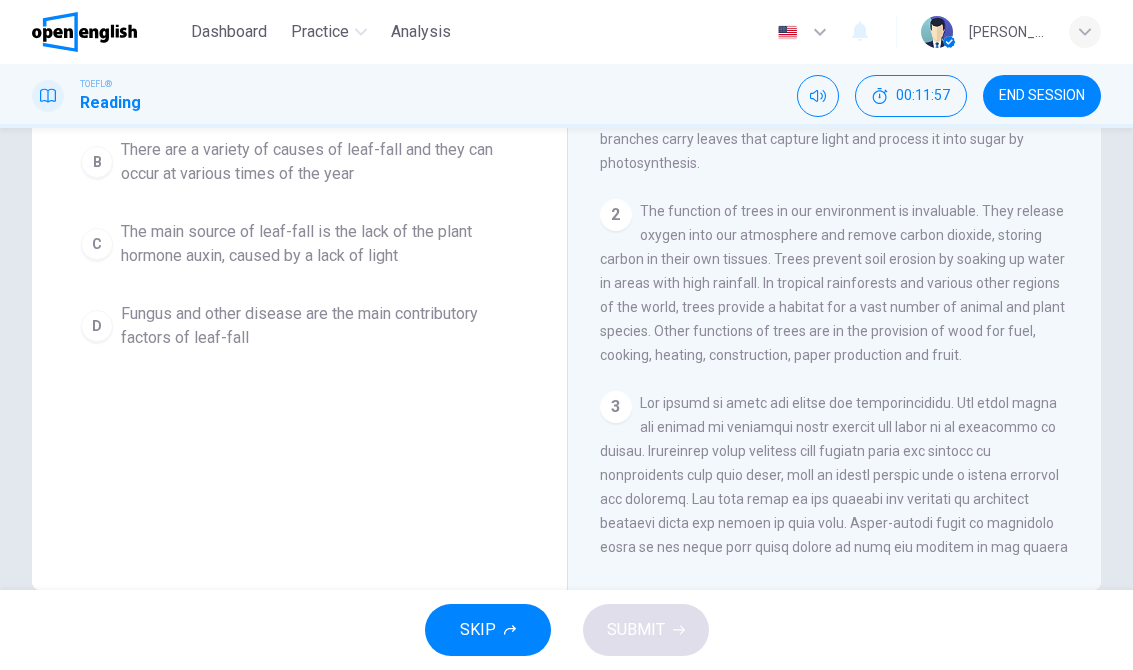 scroll, scrollTop: 499, scrollLeft: 0, axis: vertical 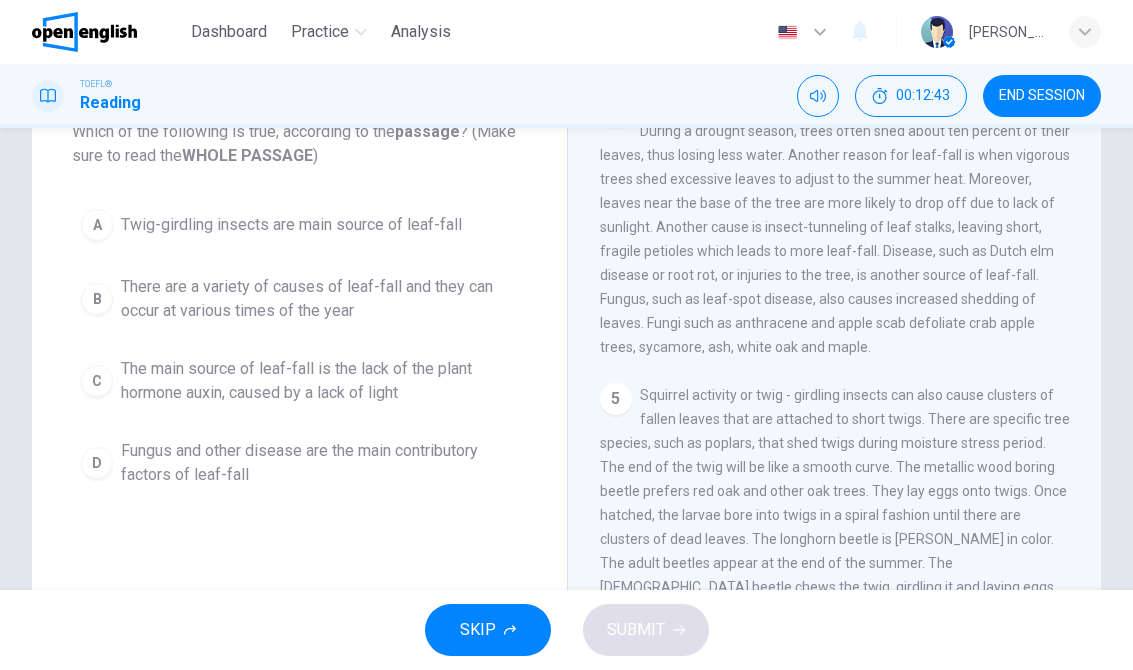 click on "There are a variety of causes of leaf-fall and they can occur at various times of the year" at bounding box center [319, 299] 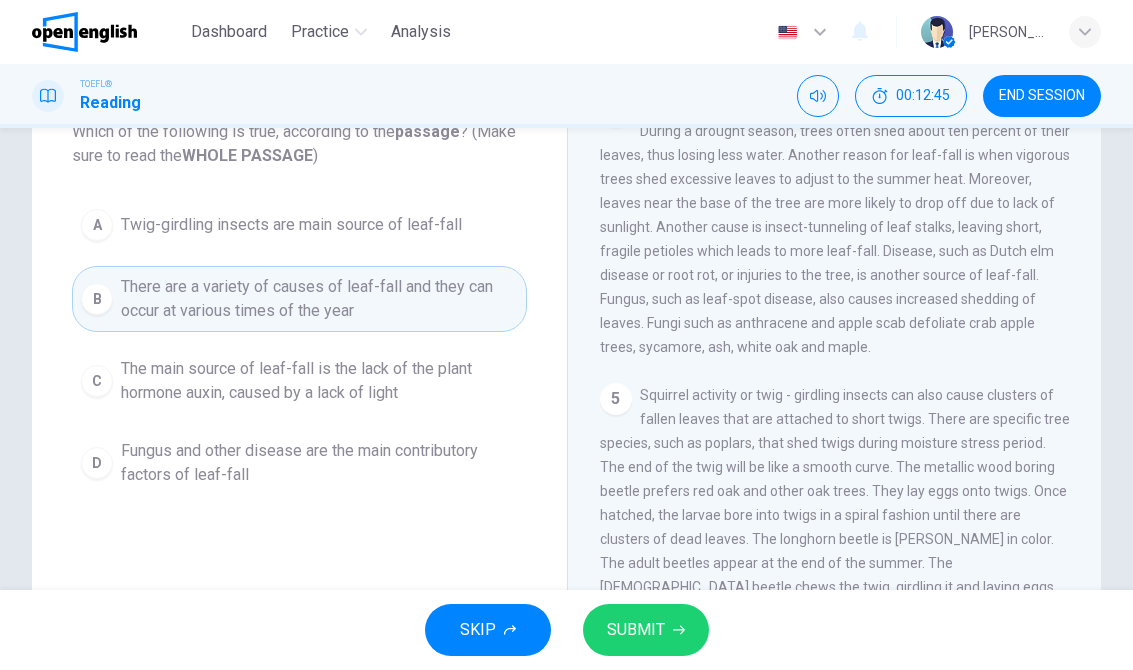 scroll, scrollTop: 176, scrollLeft: 0, axis: vertical 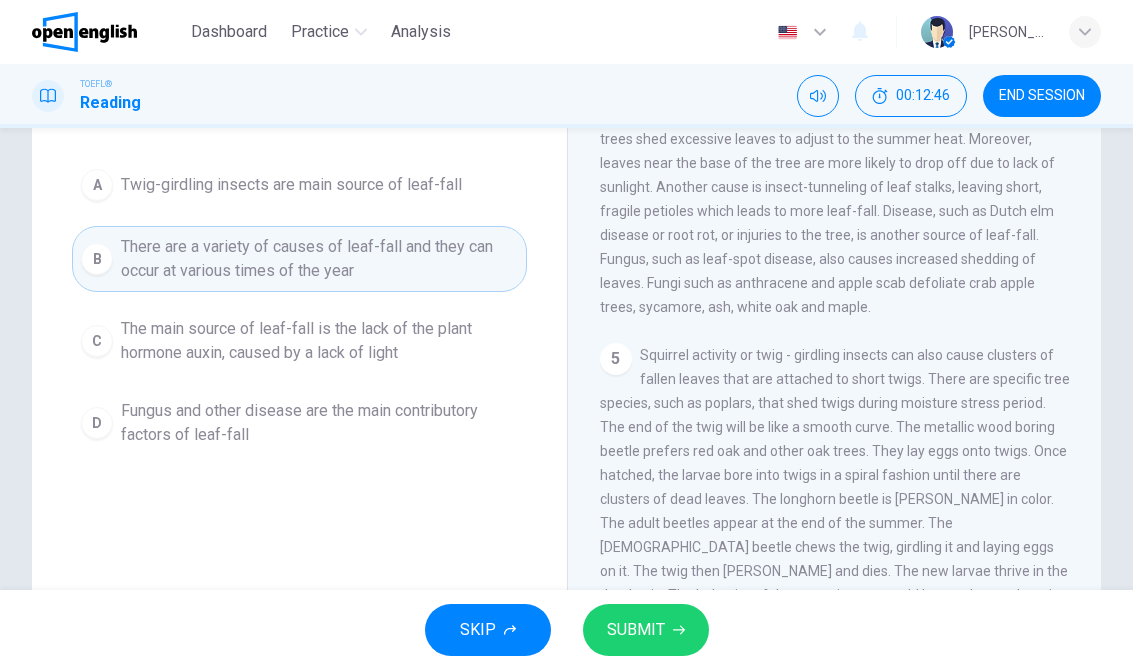 click on "SUBMIT" at bounding box center [636, 630] 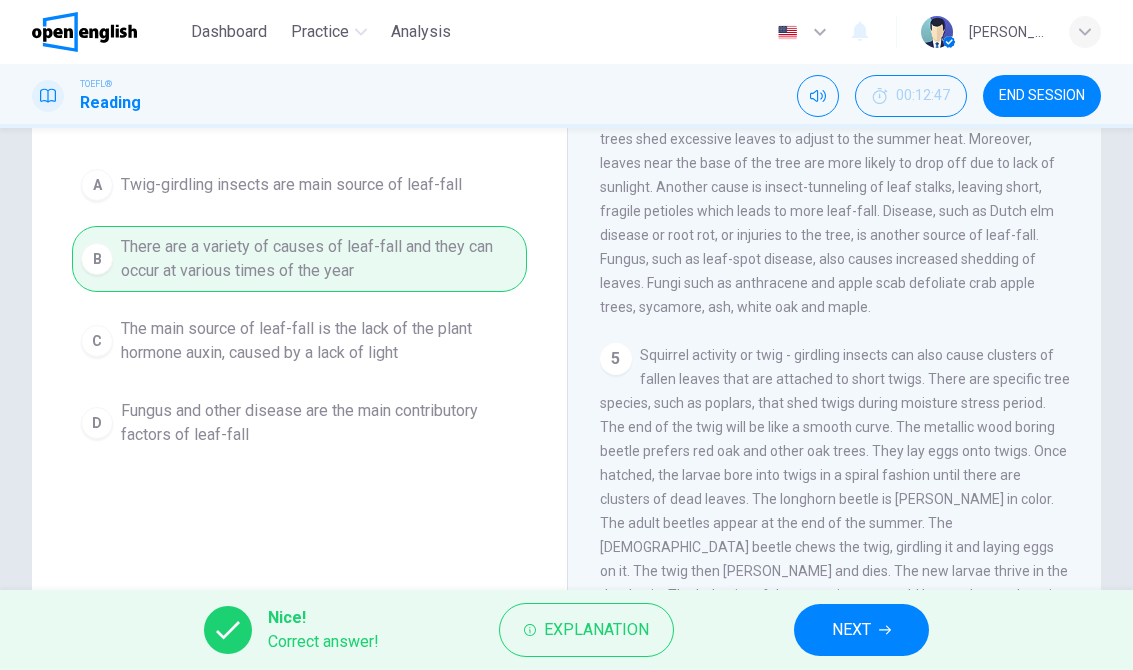 click on "NEXT" at bounding box center (851, 630) 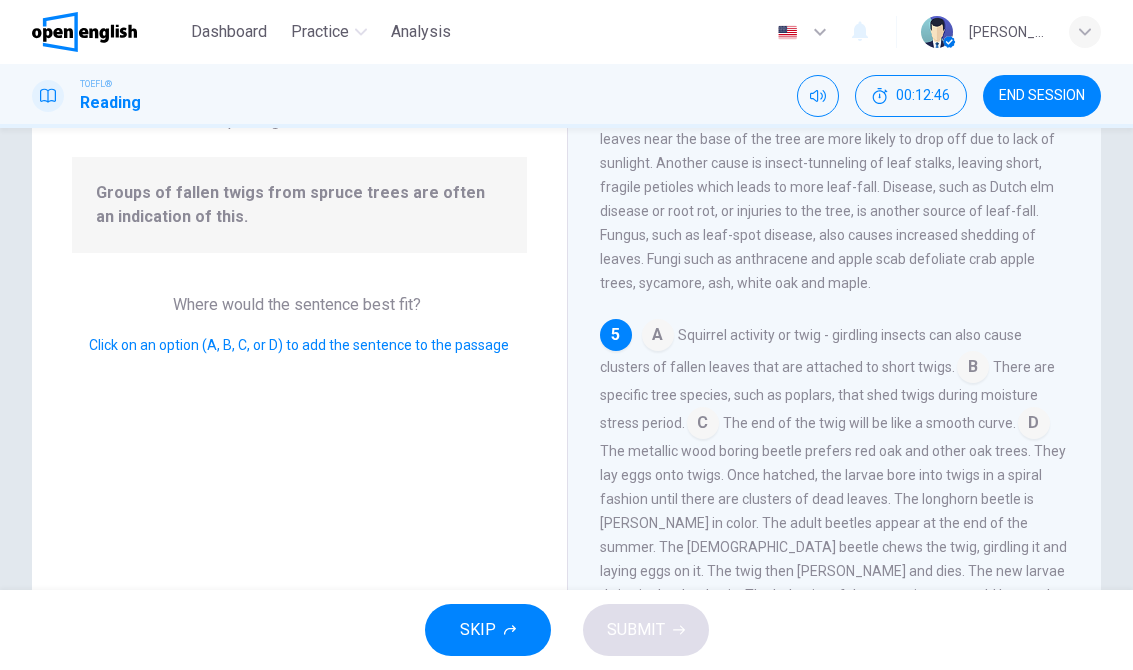 scroll, scrollTop: 858, scrollLeft: 0, axis: vertical 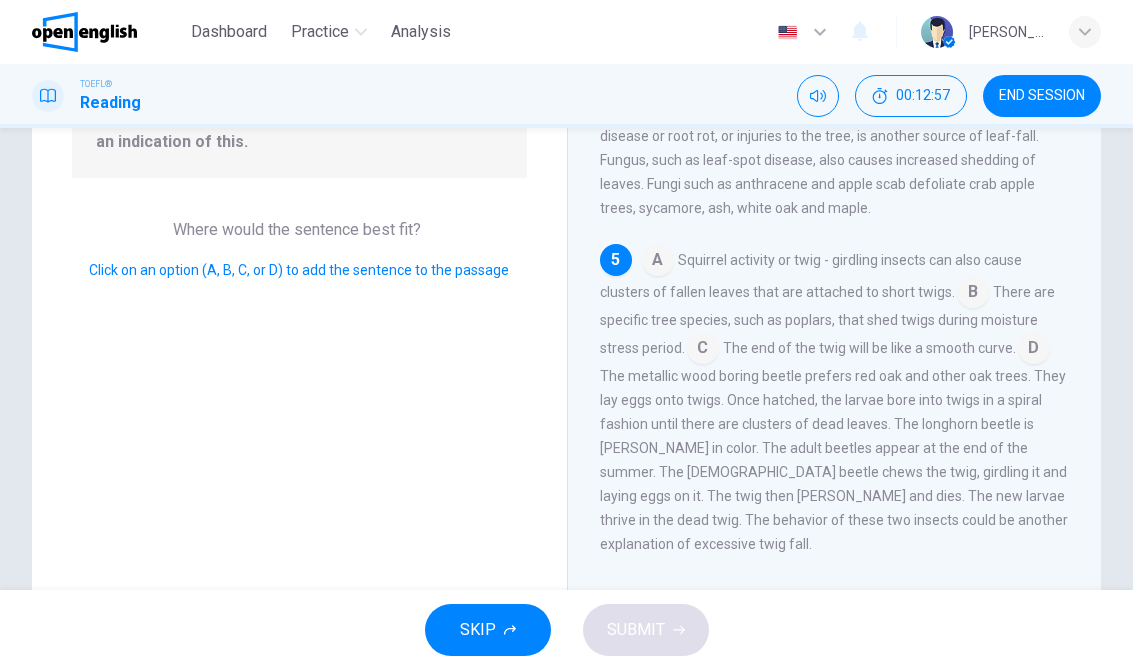click at bounding box center [973, 294] 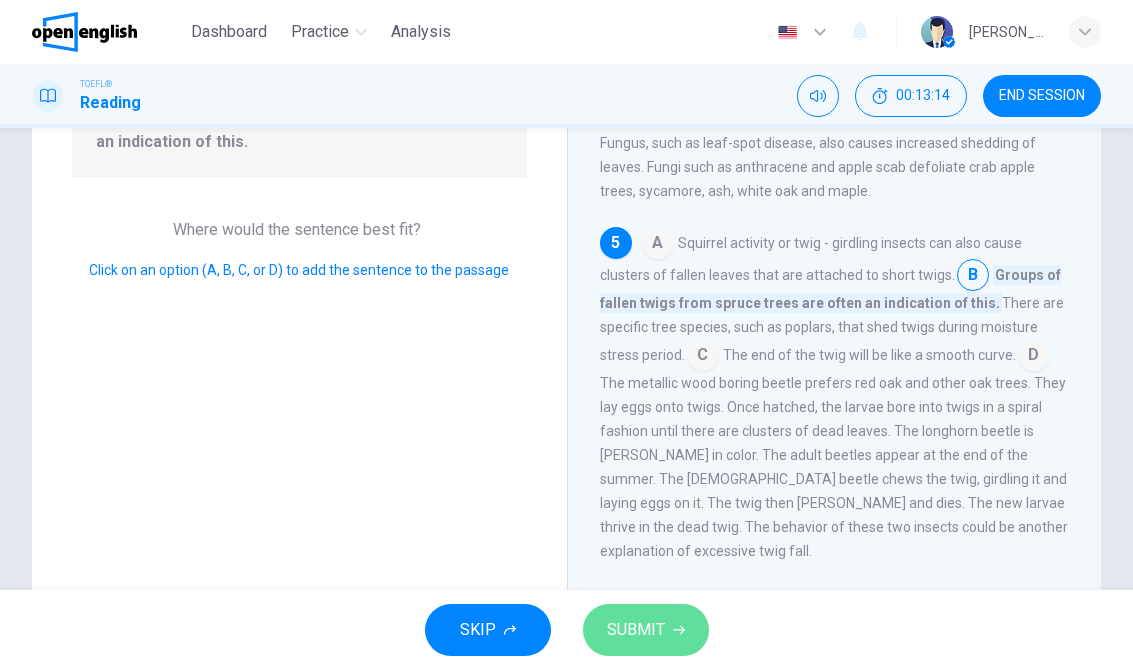 click on "SUBMIT" at bounding box center [646, 630] 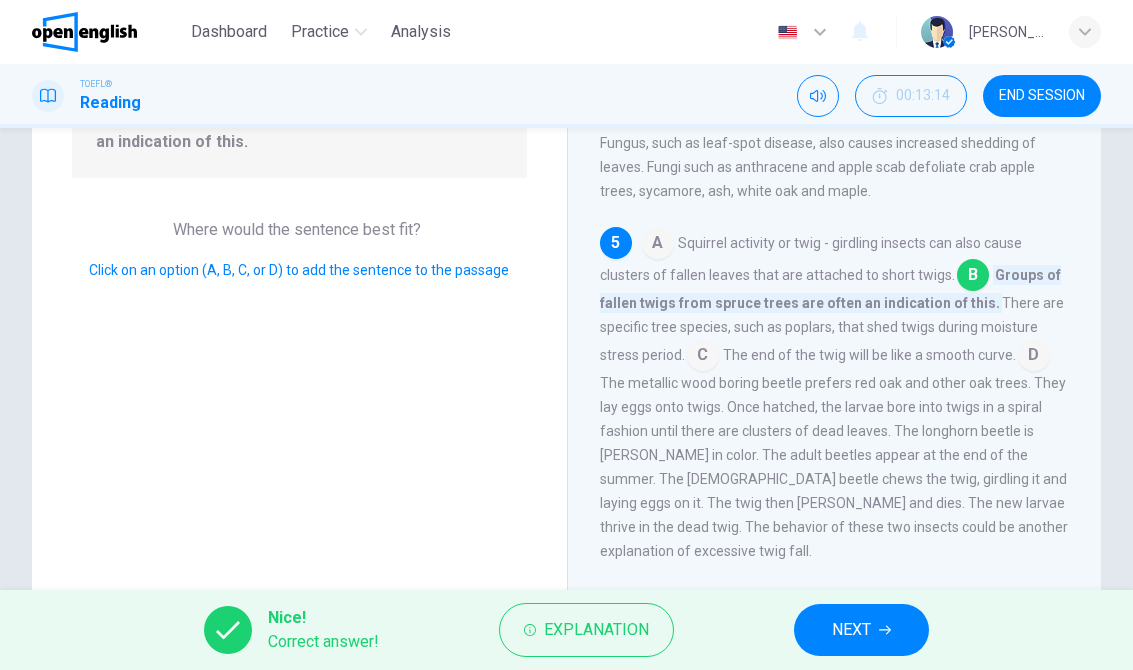 click on "NEXT" at bounding box center [851, 630] 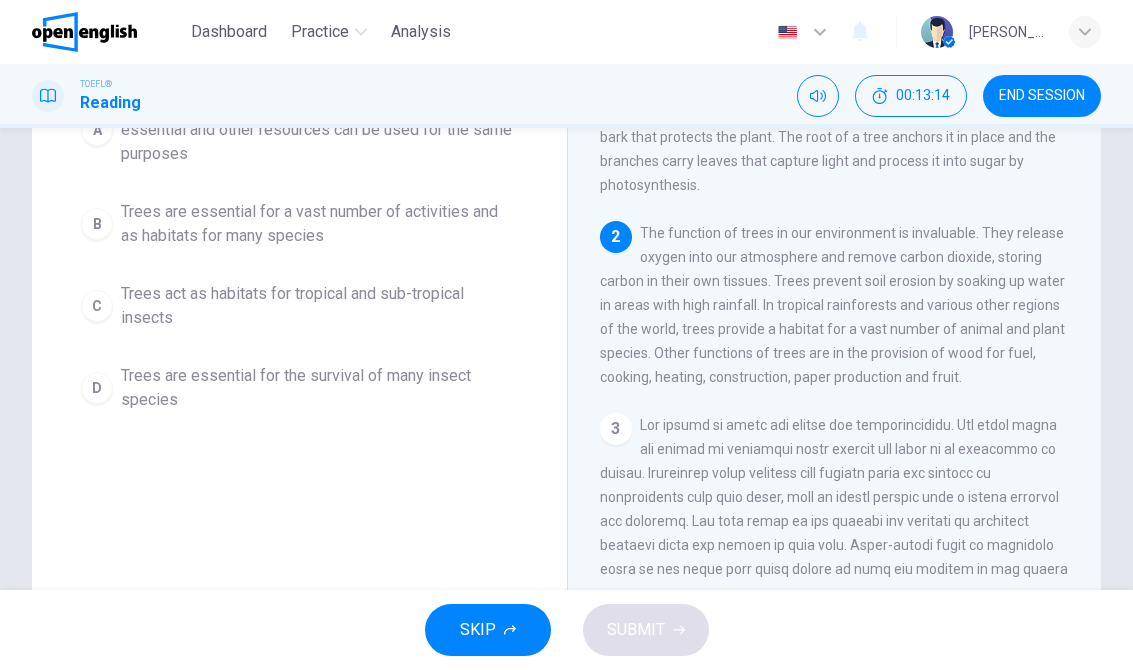 click on "1 A tree is a perennial plant that consists of a long stem, trunk, branches and in most species, leaves. They have evolved their structure to compete for sunlight with other plants. Trees usually live for a long time, up to thousands of years old and they have existed on the planet for 370 million years. A tree has woody tissue and is surrounded by bark that protects the plant. The root of a tree anchors it in place and the branches carry leaves that capture light and process it into sugar by photosynthesis. 2 The function of trees in our environment is invaluable. They release oxygen into our atmosphere and remove carbon dioxide, storing carbon in their own tissues. Trees prevent soil erosion by soaking up water in areas with high rainfall. In tropical rainforests and various other regions of the world, trees provide a habitat for a vast number of animal and plant species. Other functions of trees are in the provision of wood for fuel, cooking, heating, construction, paper production and fruit. 3 4 5" at bounding box center [848, 292] 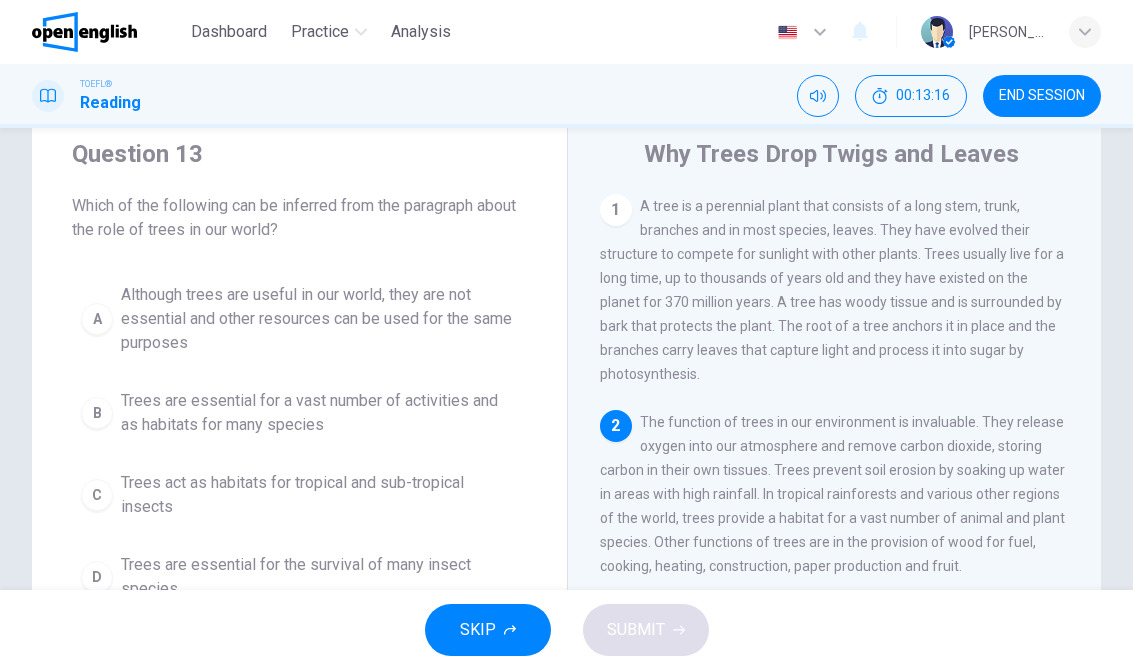 scroll, scrollTop: 88, scrollLeft: 0, axis: vertical 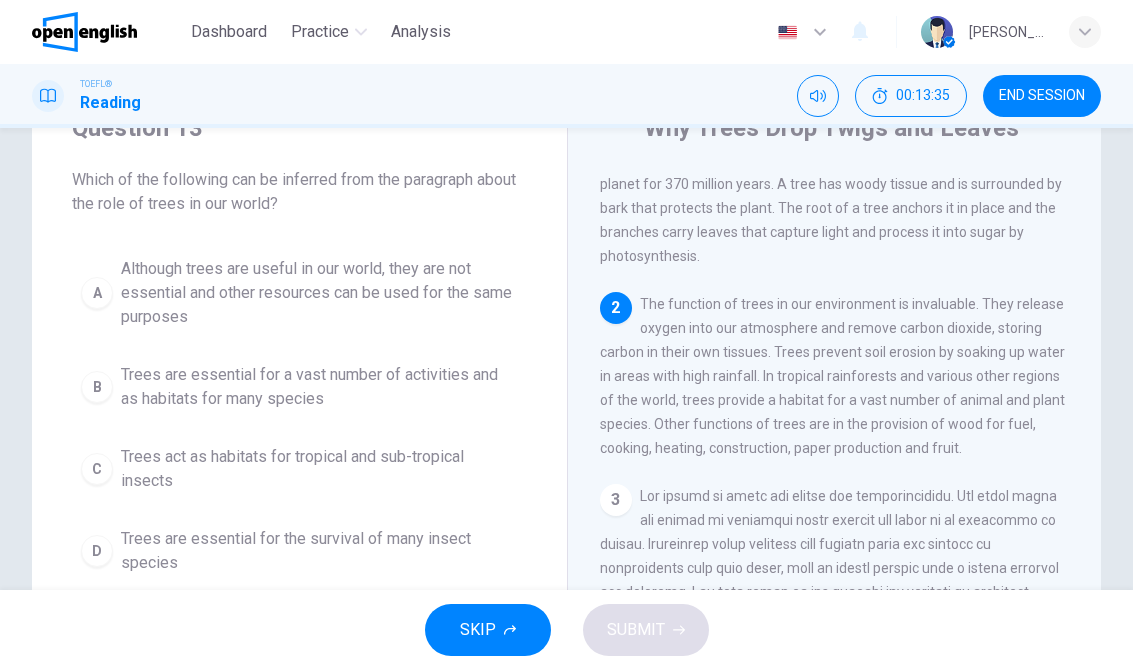 click on "Trees are essential for a vast number of activities and as habitats for many species" at bounding box center [319, 387] 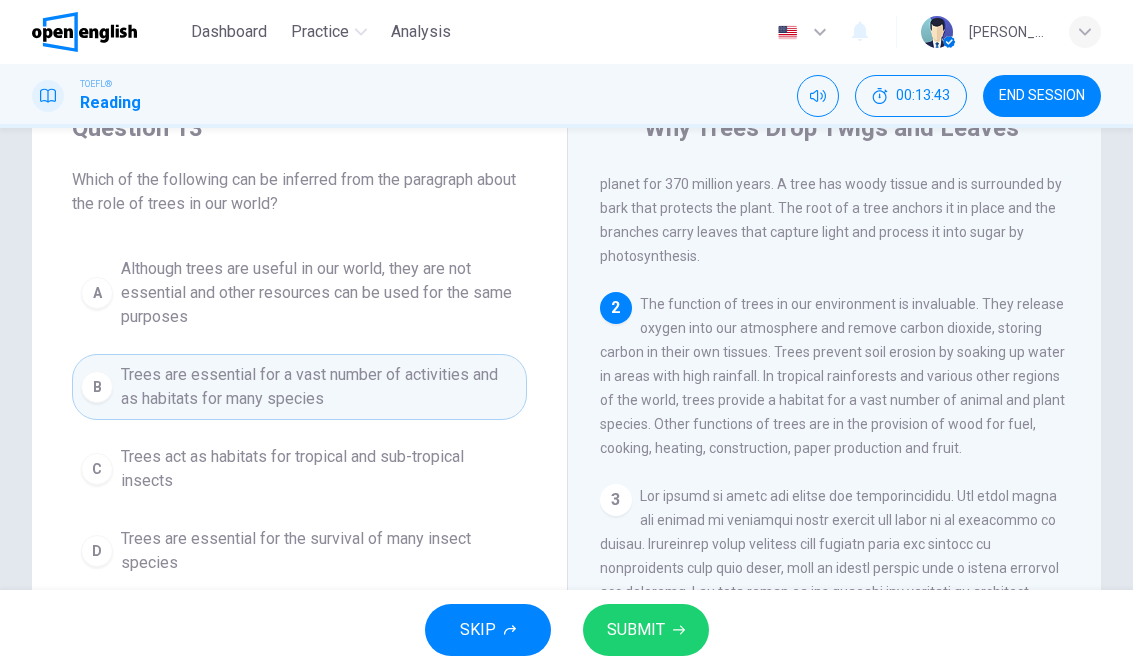 click on "SUBMIT" at bounding box center [646, 630] 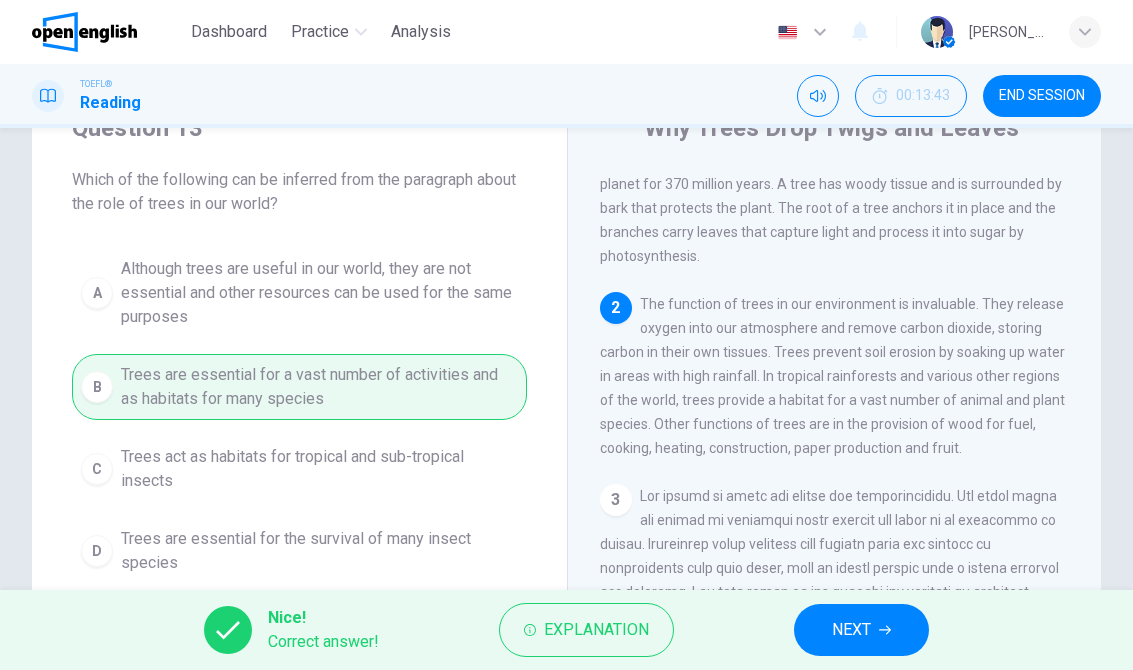 click on "NEXT" at bounding box center (851, 630) 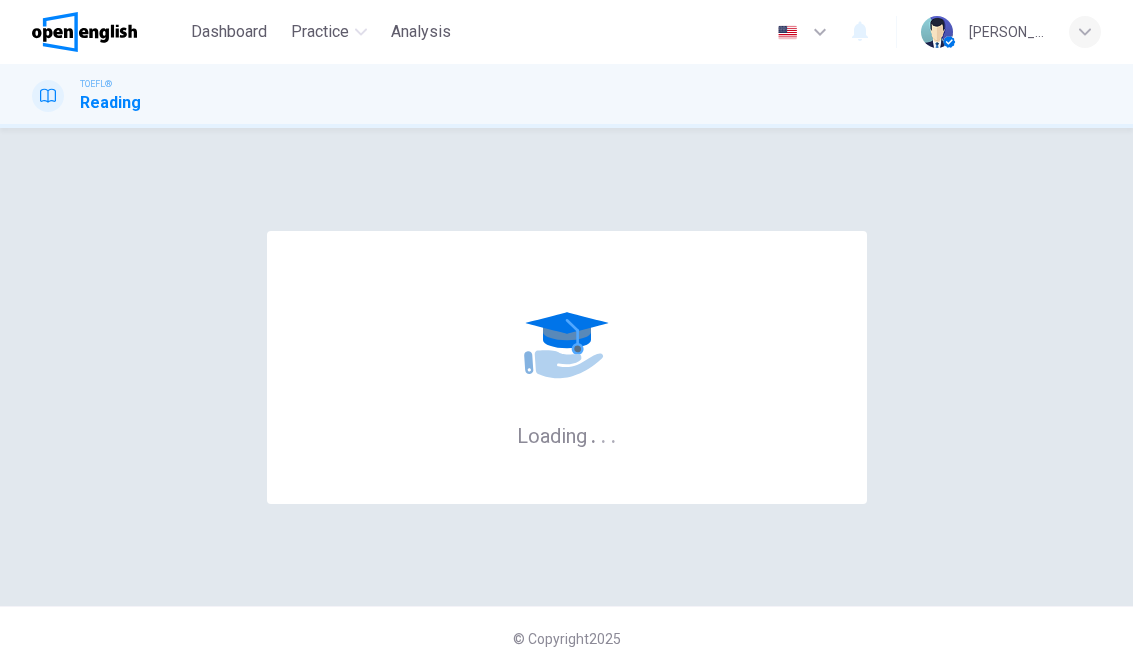scroll, scrollTop: 0, scrollLeft: 0, axis: both 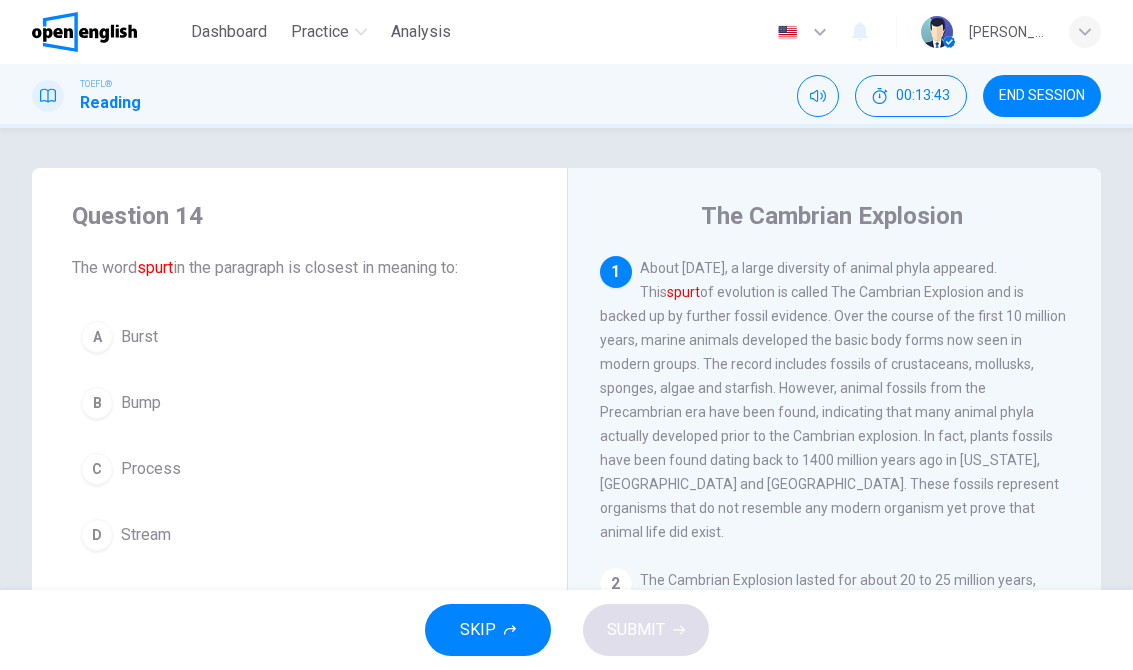 click on "END SESSION" at bounding box center [1042, 96] 